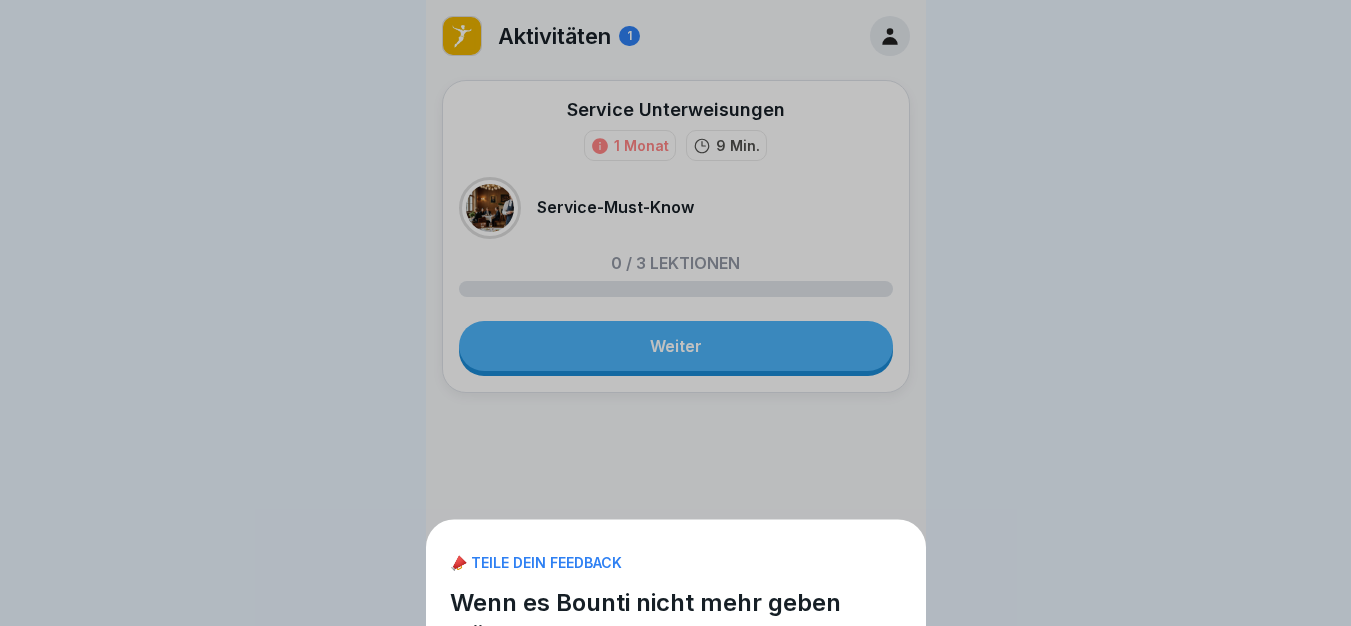 scroll, scrollTop: 0, scrollLeft: 0, axis: both 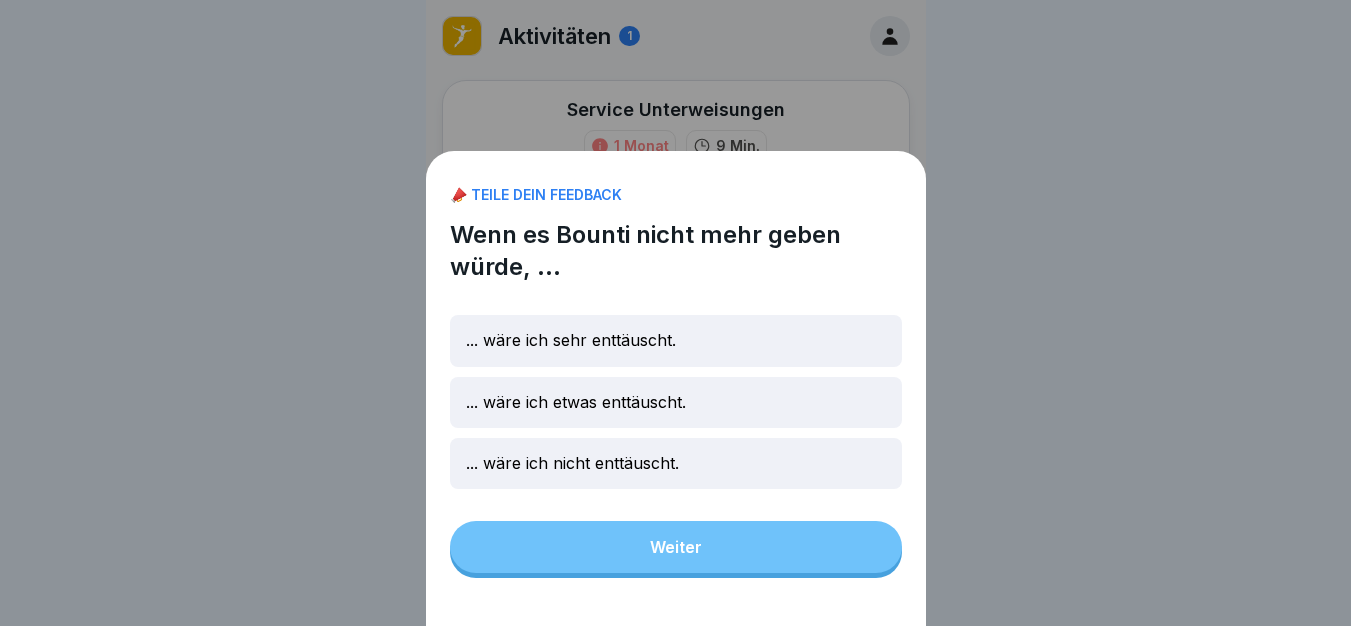 click on "📣 TEILE DEIN FEEDBACK Wenn es Bounti nicht mehr geben würde, ... ... wäre ich sehr enttäuscht. ... wäre ich etwas enttäuscht. ... wäre ich nicht enttäuscht. Weiter" at bounding box center (675, 313) 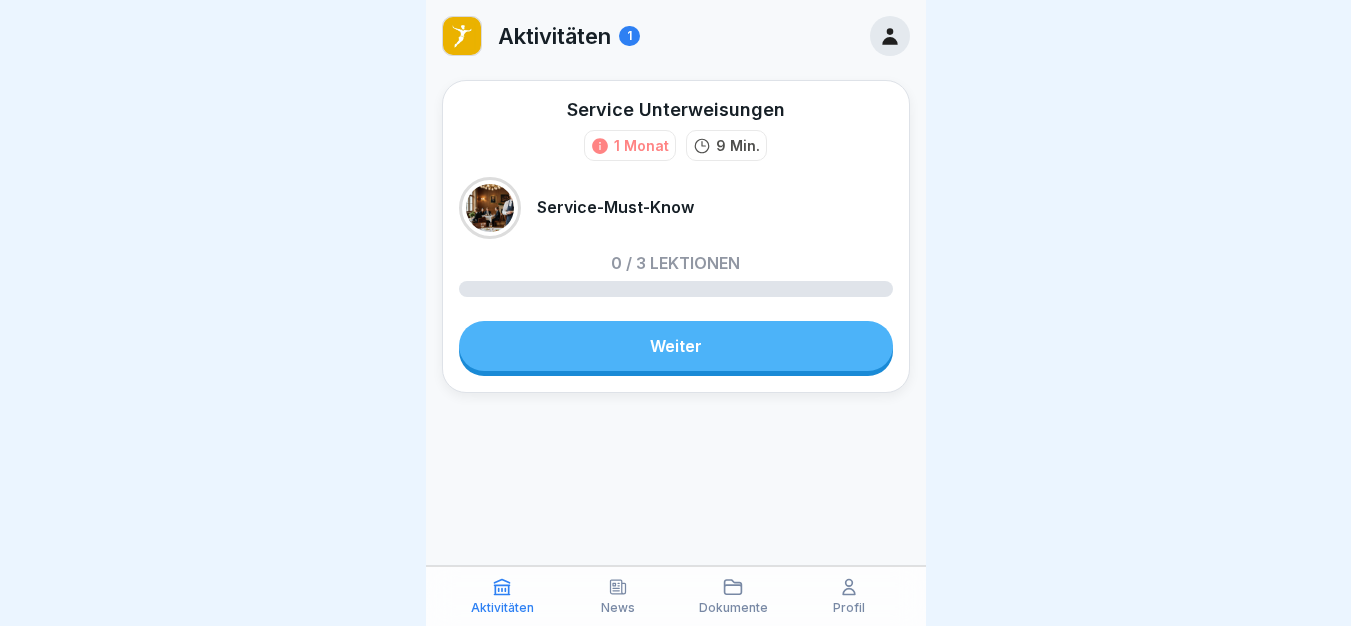 click on "Weiter" at bounding box center [676, 346] 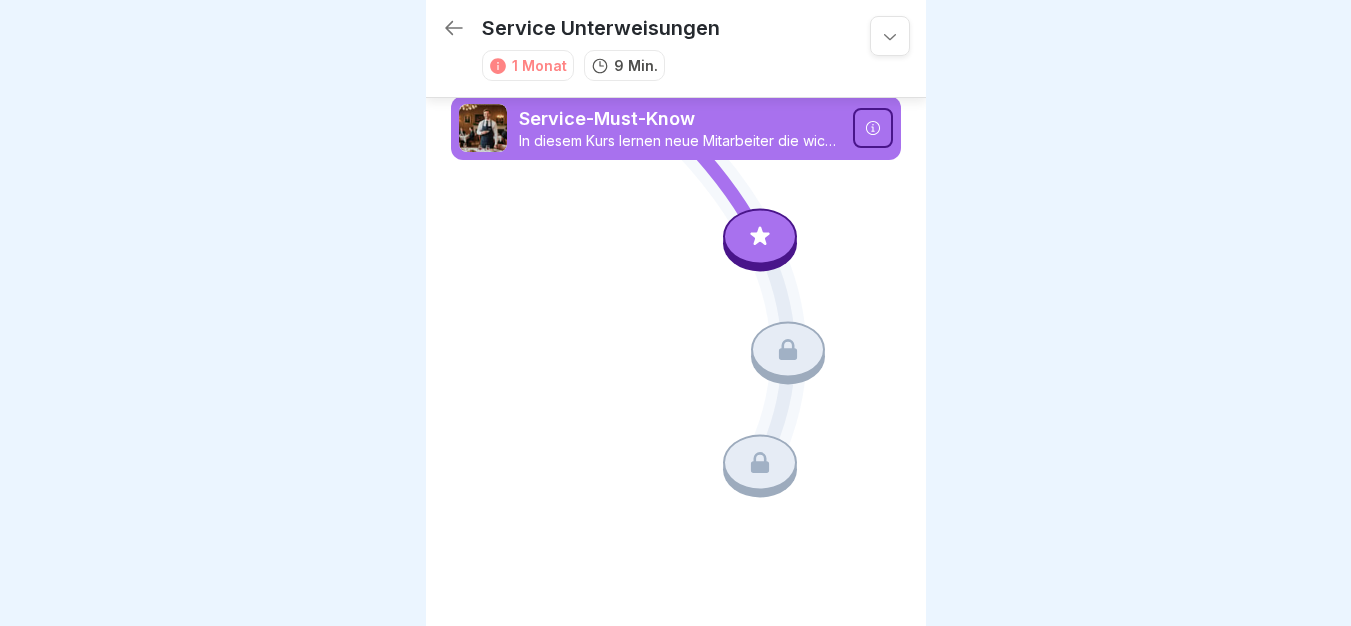 click at bounding box center (760, 237) 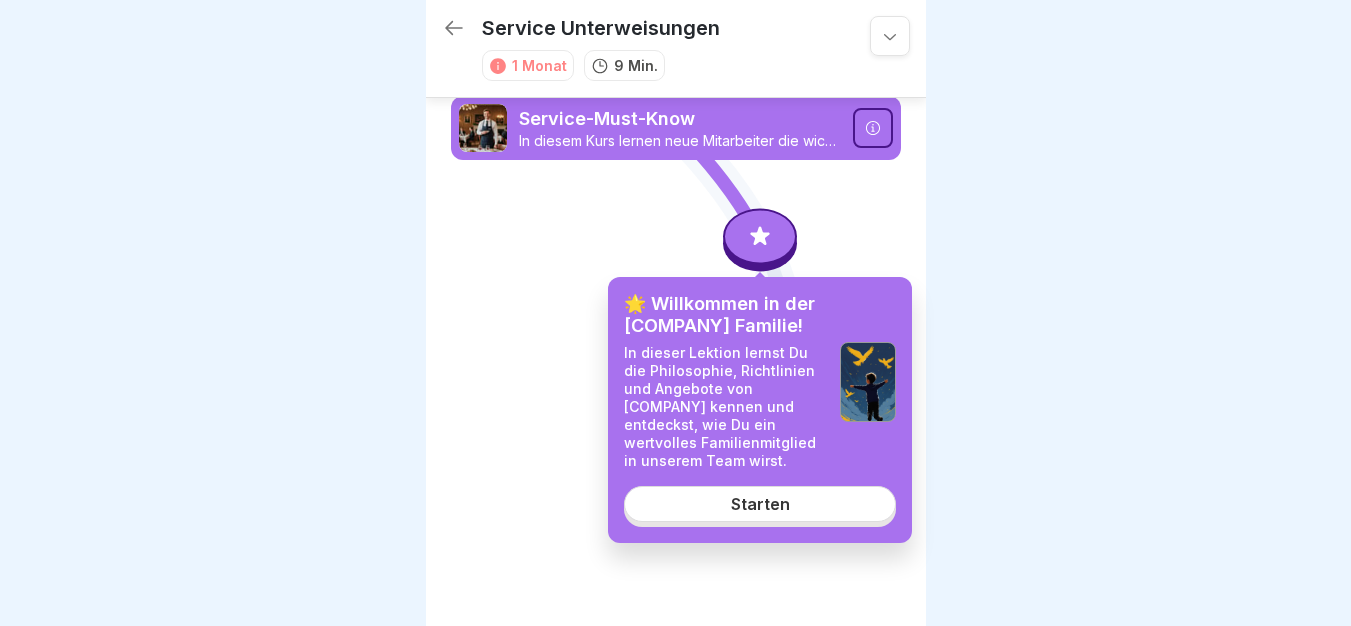 click on "🌟 Willkommen in der [COMPANY] Familie! In dieser Lektion lernst Du die Philosophie, Richtlinien und Angebote von [COMPANY] kennen und entdeckst, wie Du ein wertvolles Familienmitglied in unserem Team wirst.  Starten" at bounding box center [760, 410] 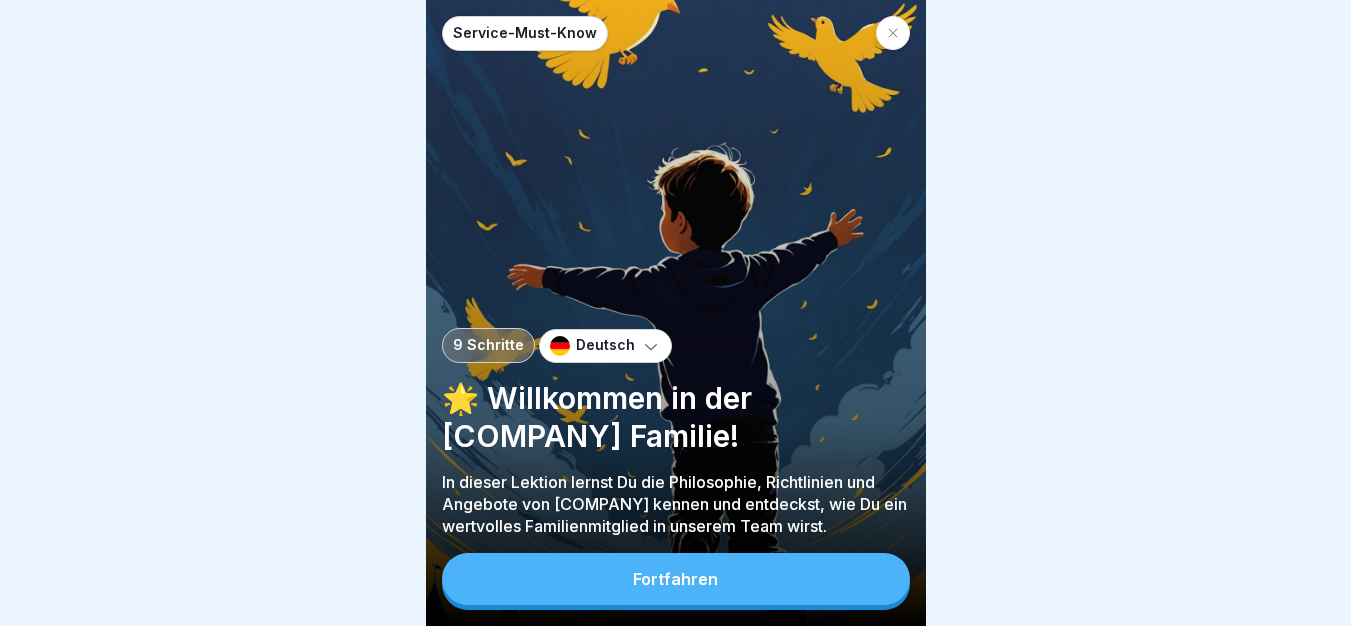 click on "Fortfahren" at bounding box center (676, 579) 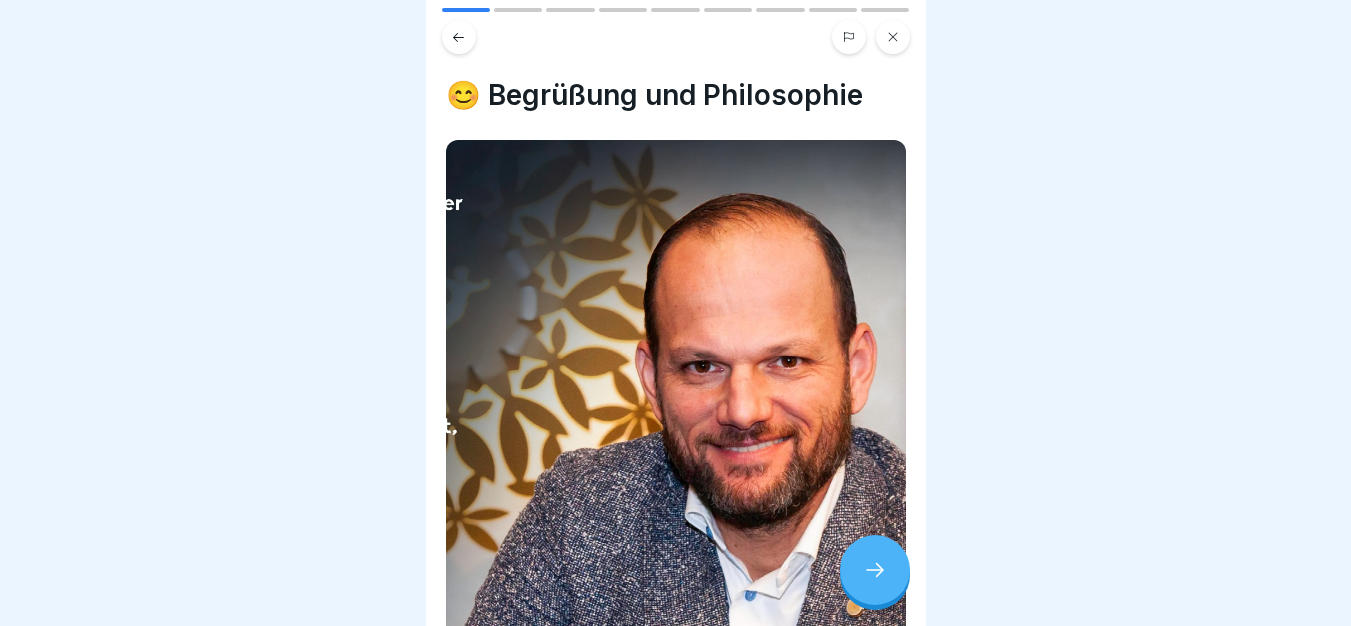 click 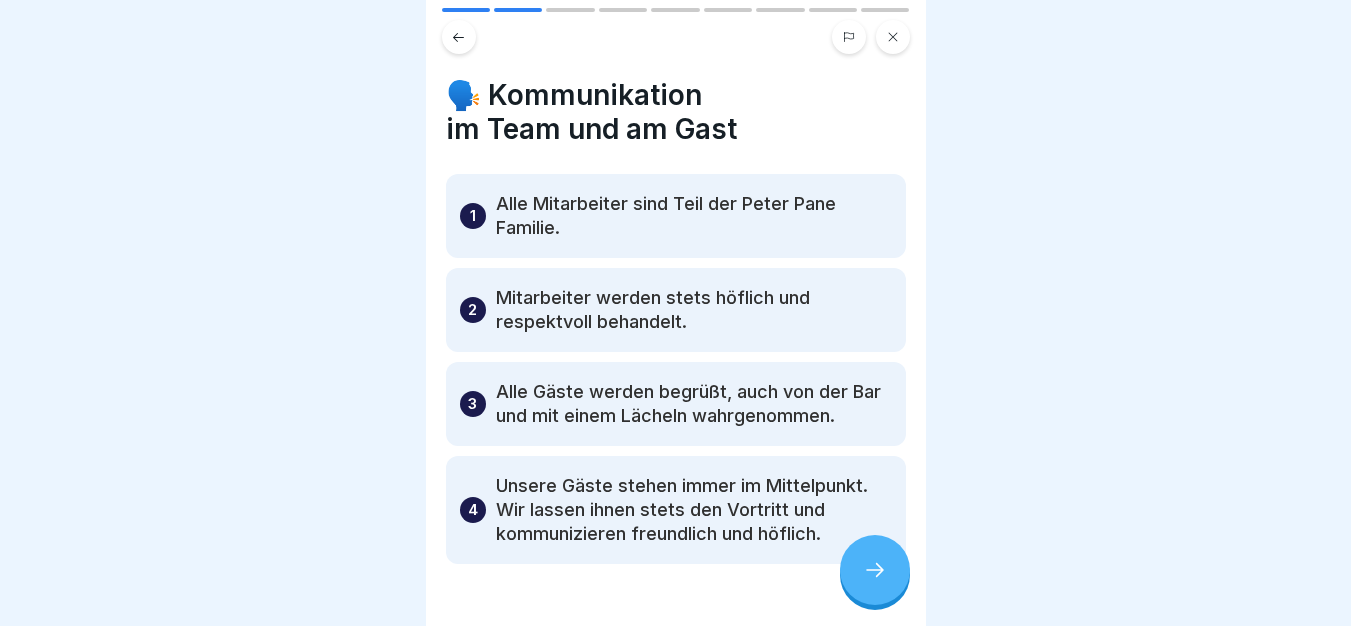 click 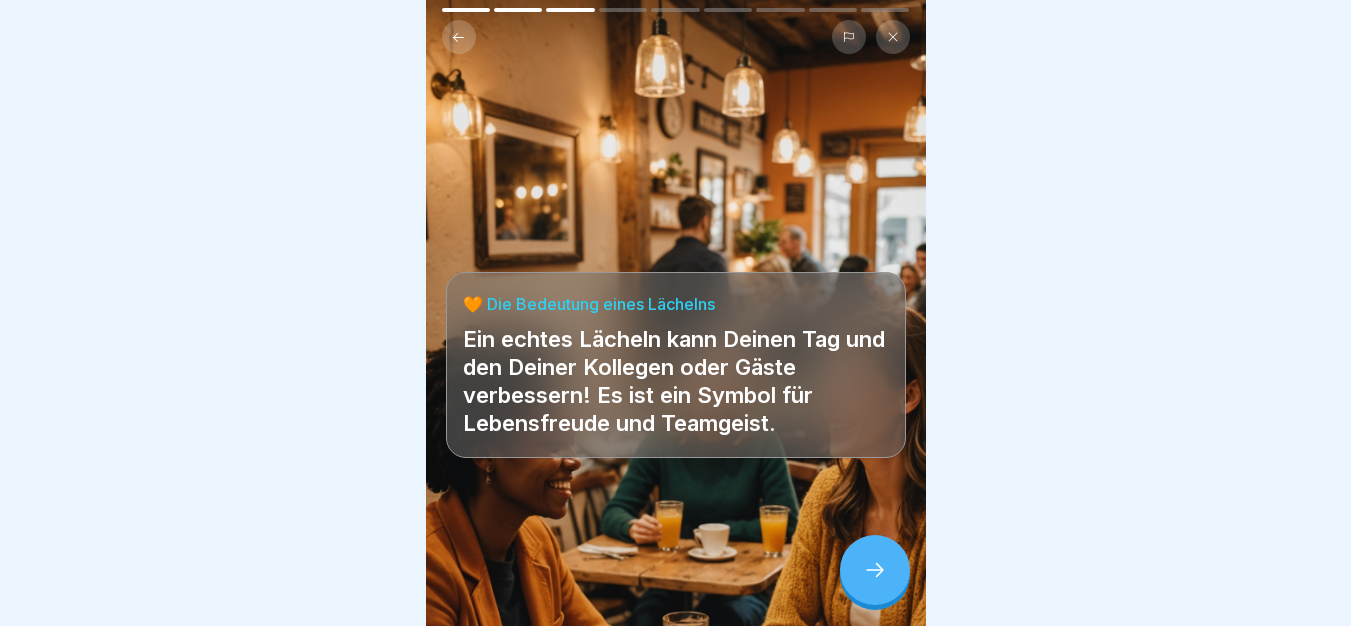 click 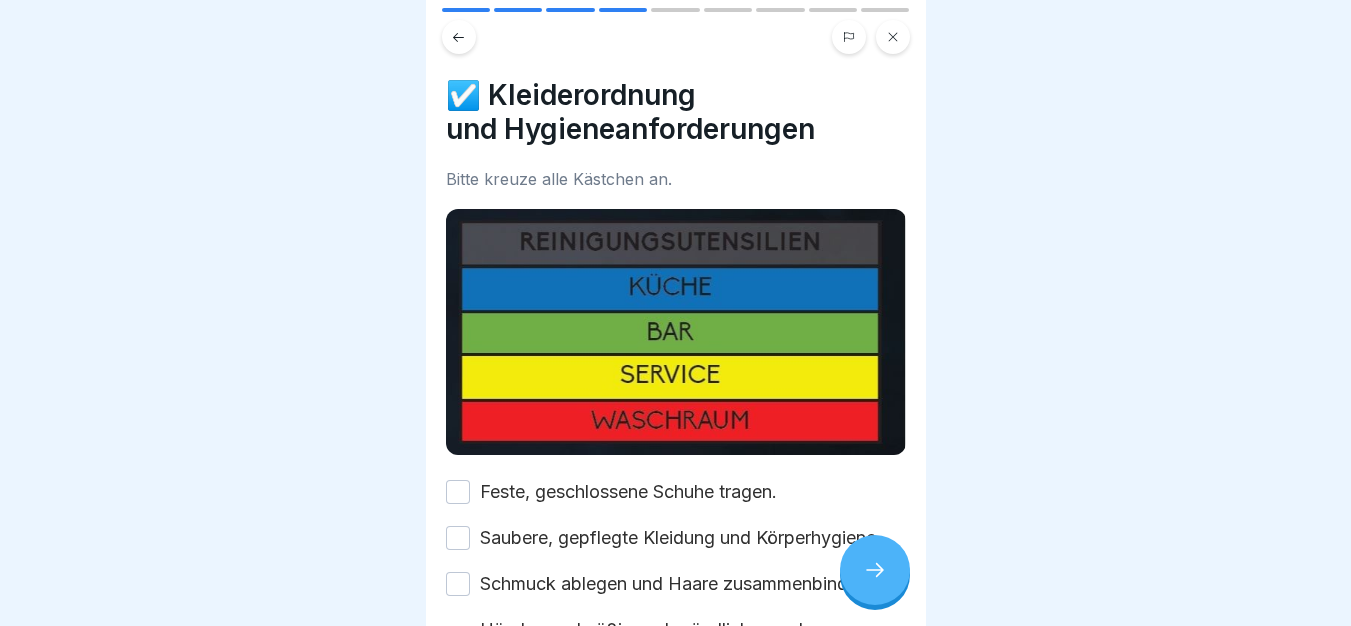 click 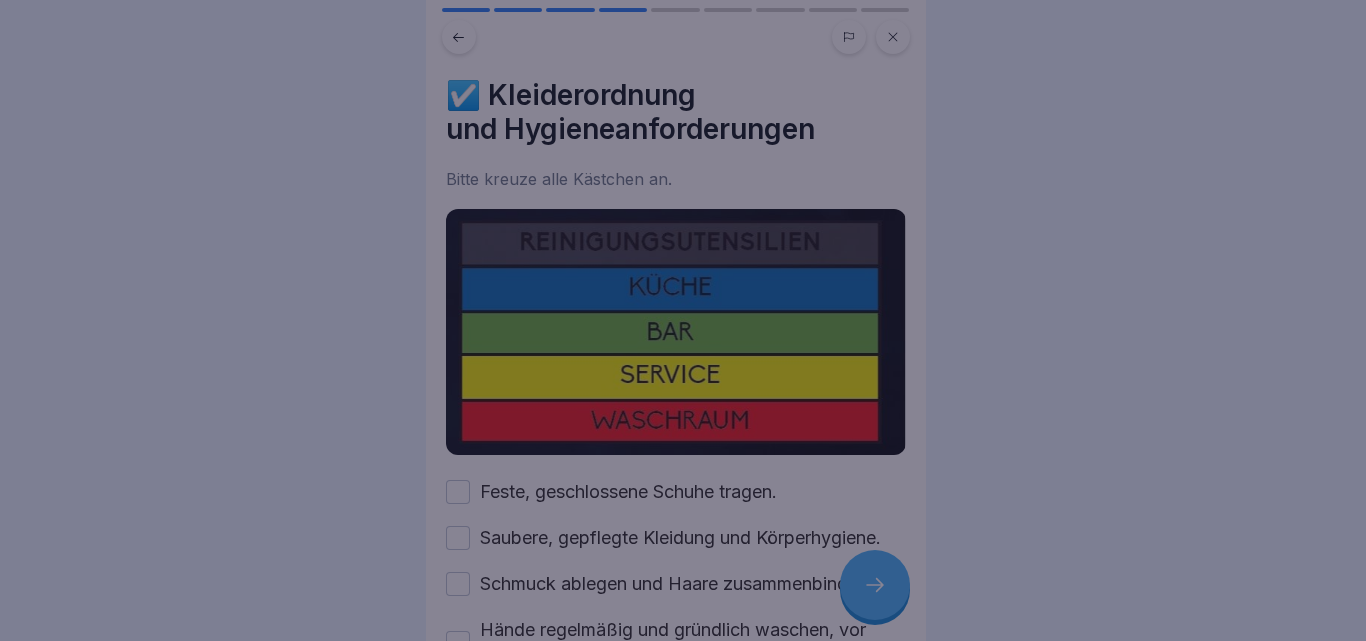 click at bounding box center (683, 320) 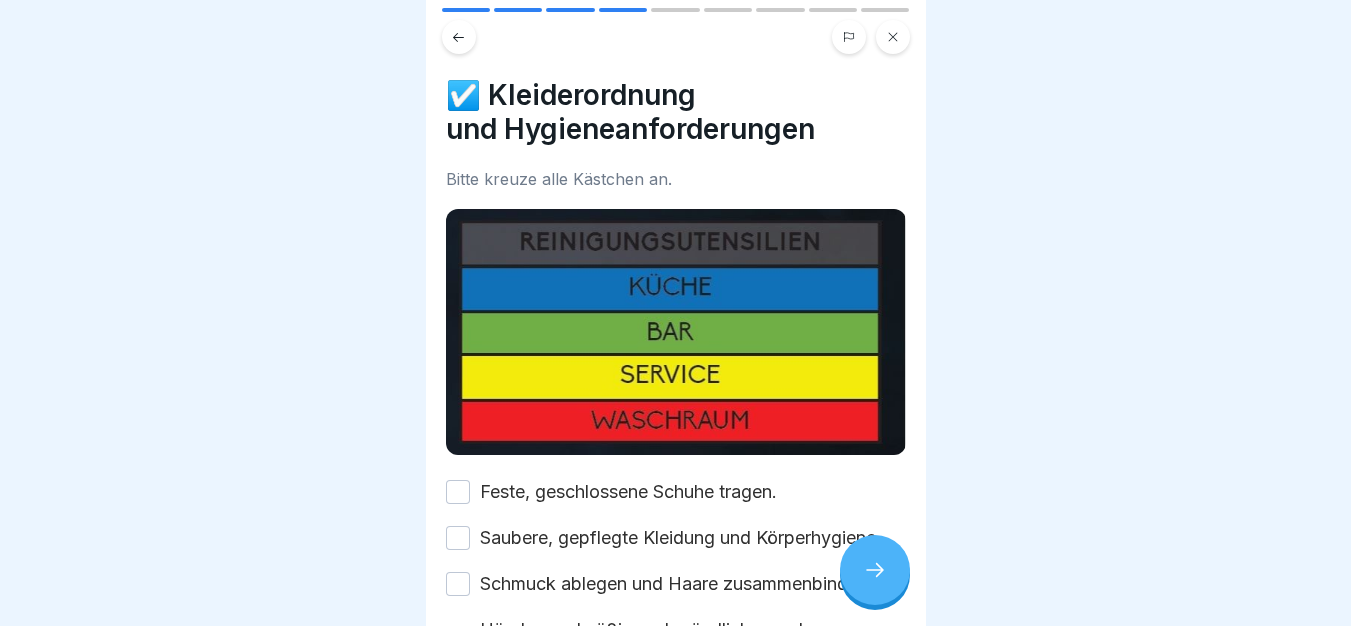 click on "Feste, geschlossene Schuhe tragen." at bounding box center (628, 492) 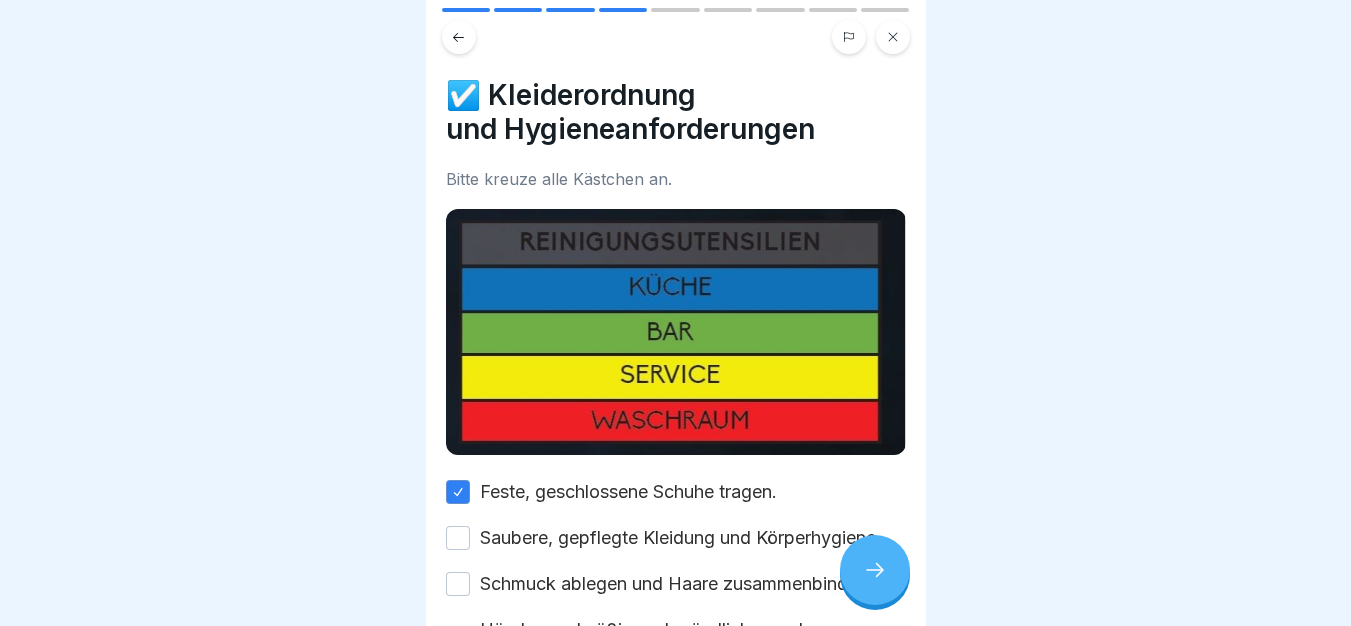 click on "Saubere, gepflegte Kleidung und Körperhygiene." at bounding box center [680, 538] 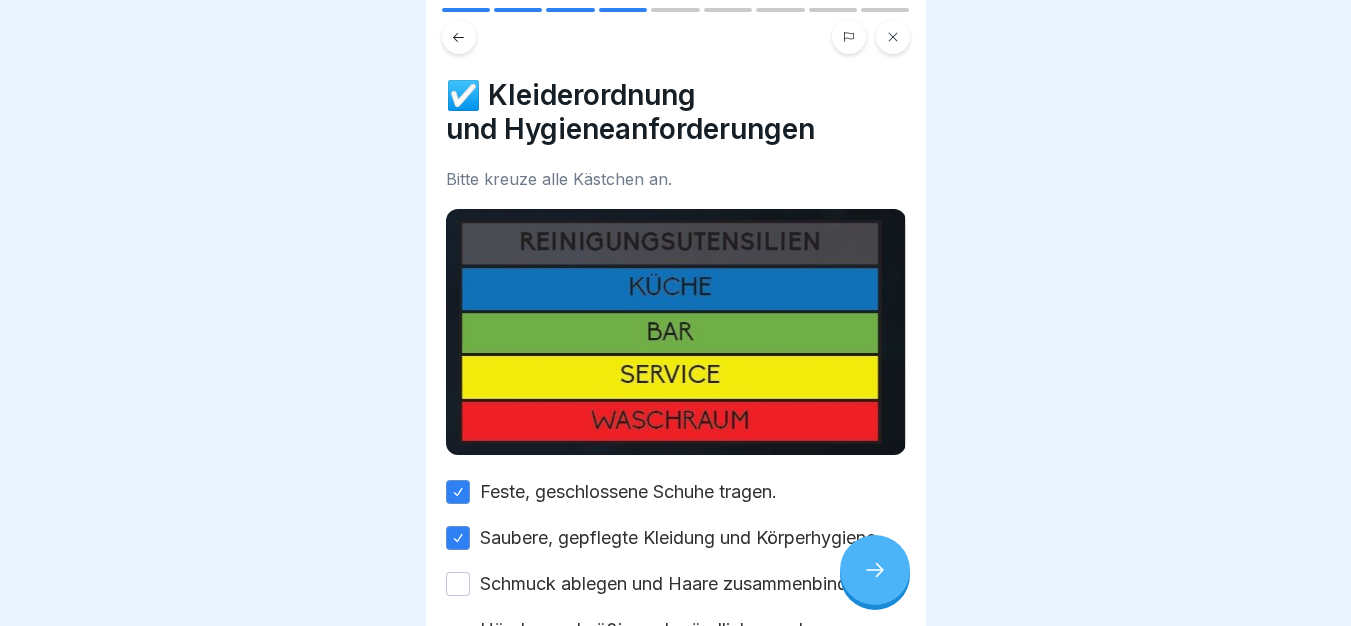 click on "Schmuck ablegen und Haare zusammenbinden." at bounding box center (676, 584) 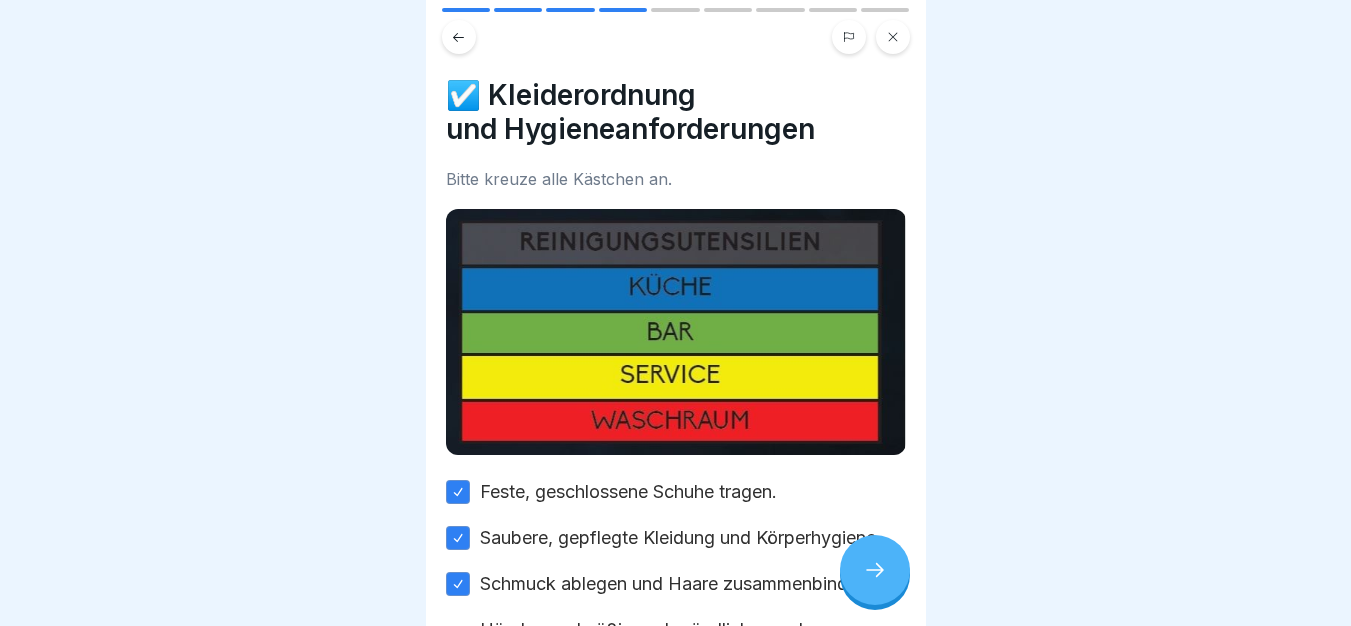 click on "Feste, geschlossene Schuhe tragen. Saubere, gepflegte Kleidung und Körperhygiene. Schmuck ablegen und Haare zusammenbinden. Hände regelmäßig und gründlich waschen, vor allem nach Kontakt mit Bargeld. Flaschenhälse, Gläser und Tassen nur unten und von außen anfassen, Trinkhalme mittig anfassen. Reinigungsutensilien werden dem Arbeitsbereich nach Farbe zugewiesen und müssen getrennt werden: _______rot = WC/Waschraum _______blau = Küche _______________grün = Bar __________gelb = Service" at bounding box center (676, 685) 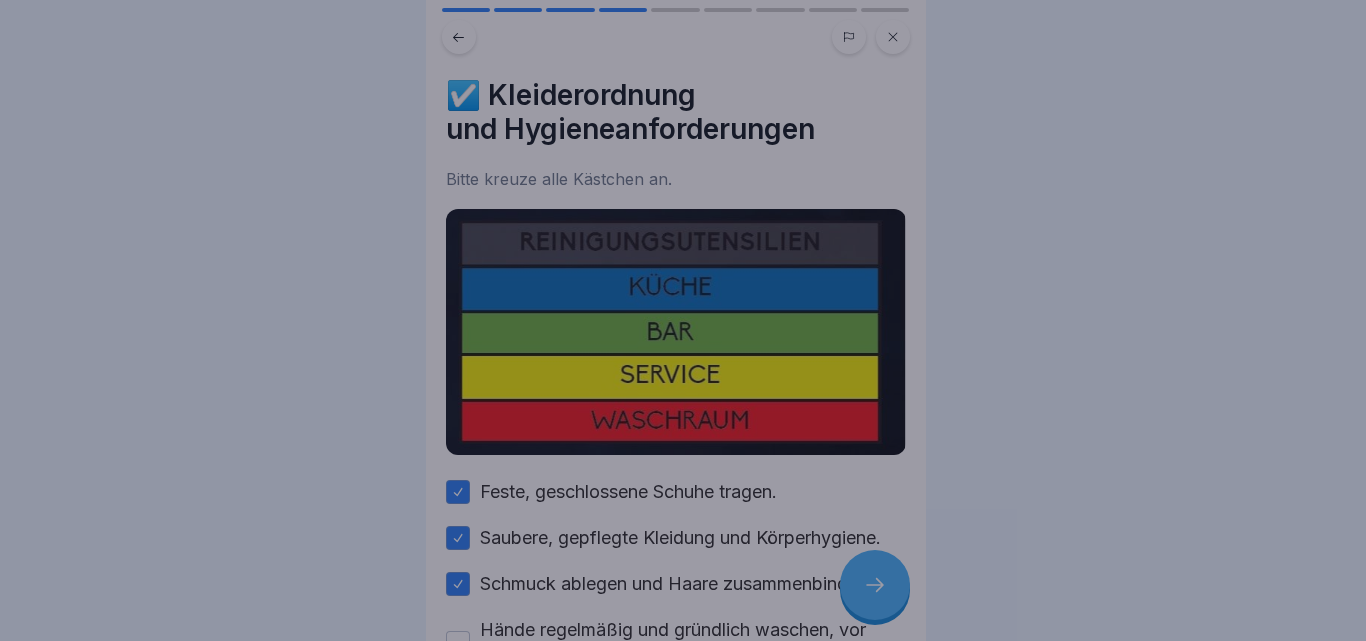click at bounding box center [683, 320] 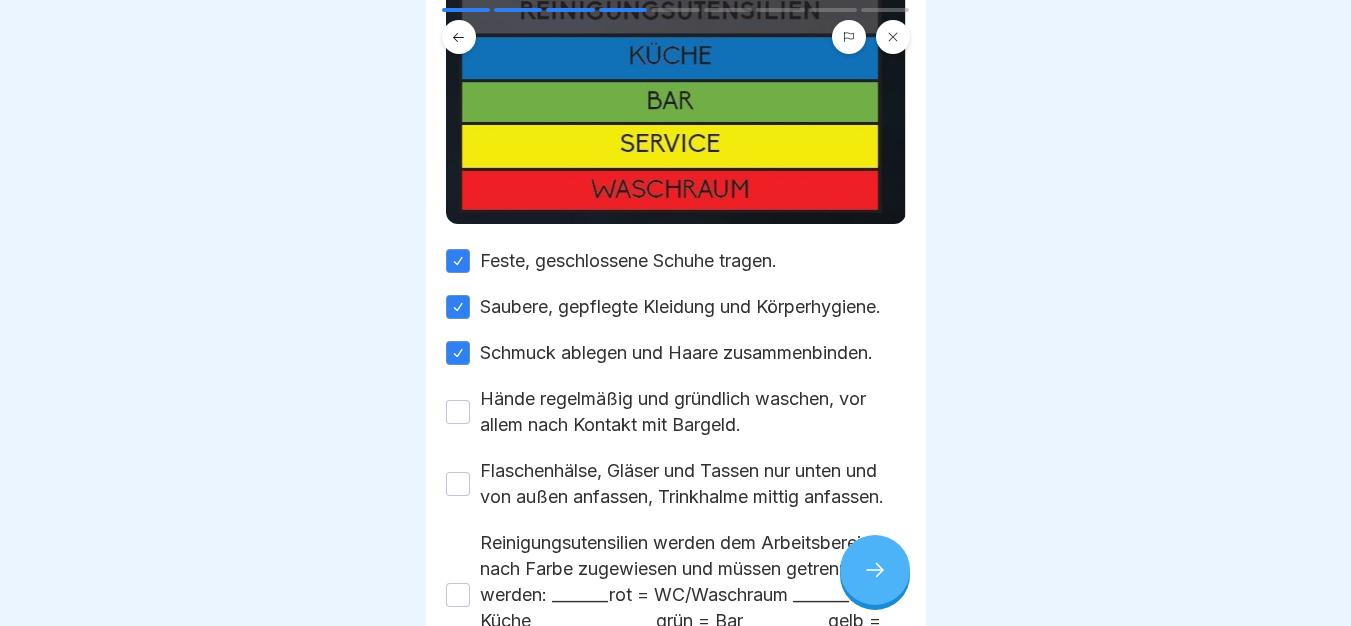 scroll, scrollTop: 233, scrollLeft: 0, axis: vertical 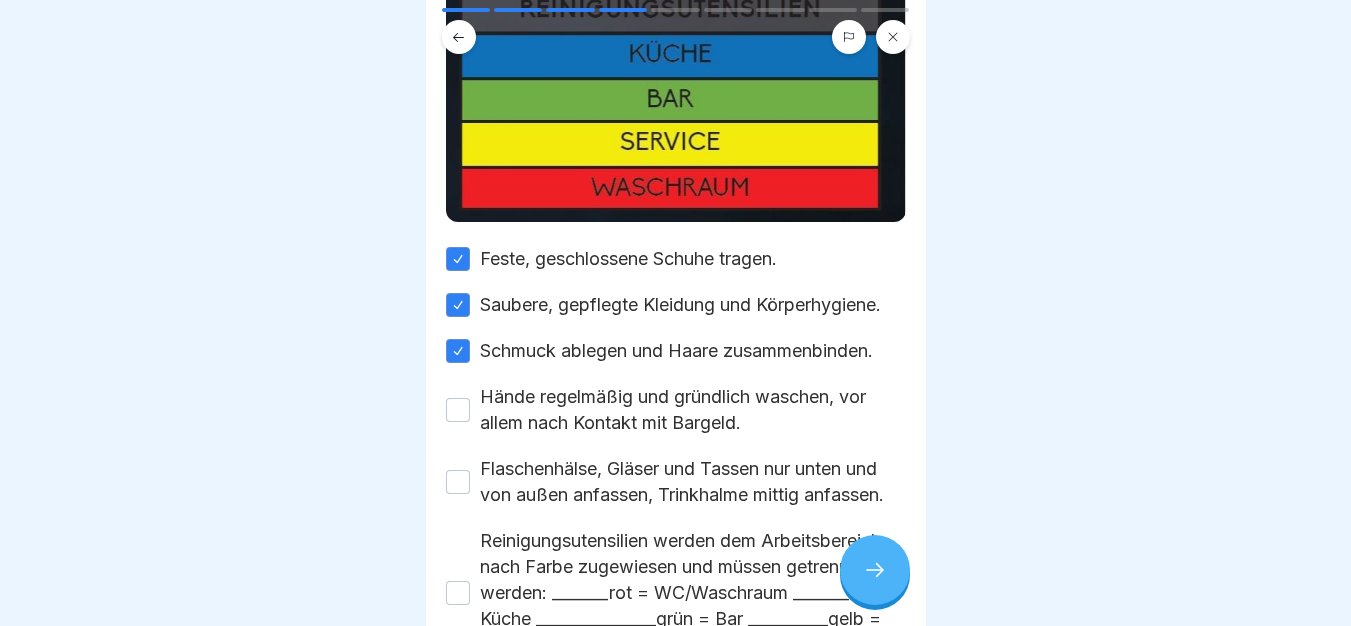 click on "Hände regelmäßig und gründlich waschen, vor allem nach Kontakt mit Bargeld." at bounding box center [693, 410] 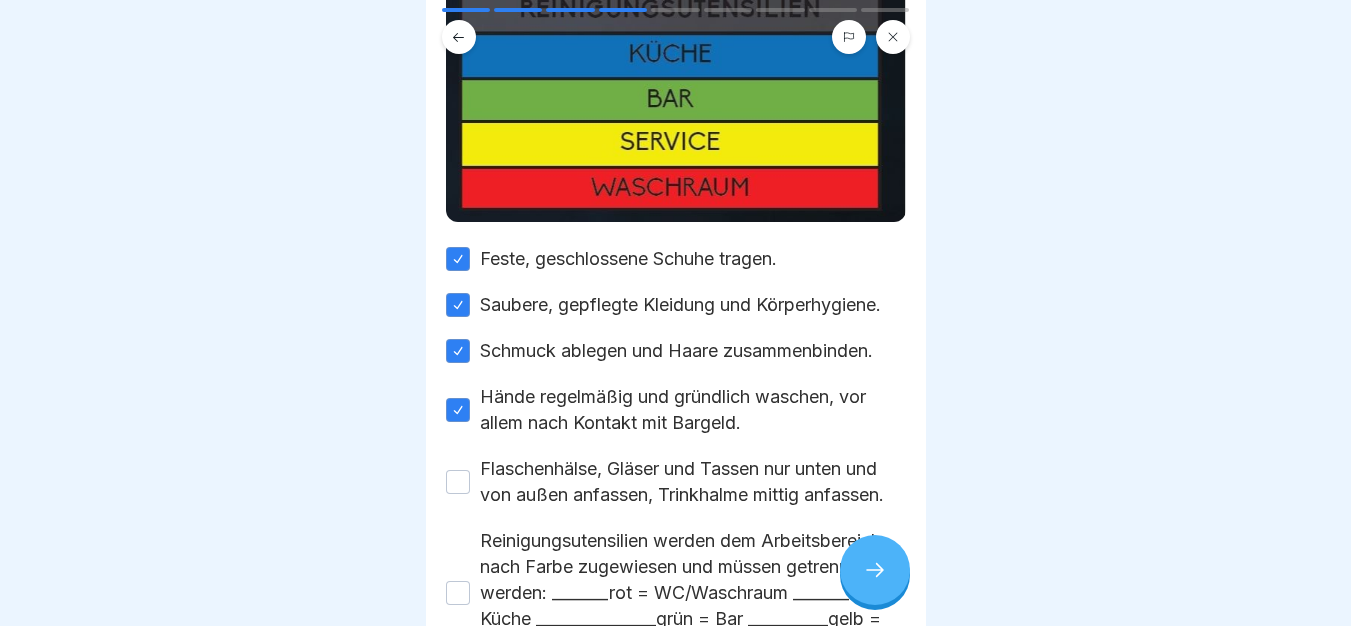click on "Flaschenhälse, Gläser und Tassen nur unten und von außen anfassen, Trinkhalme mittig anfassen." at bounding box center [693, 482] 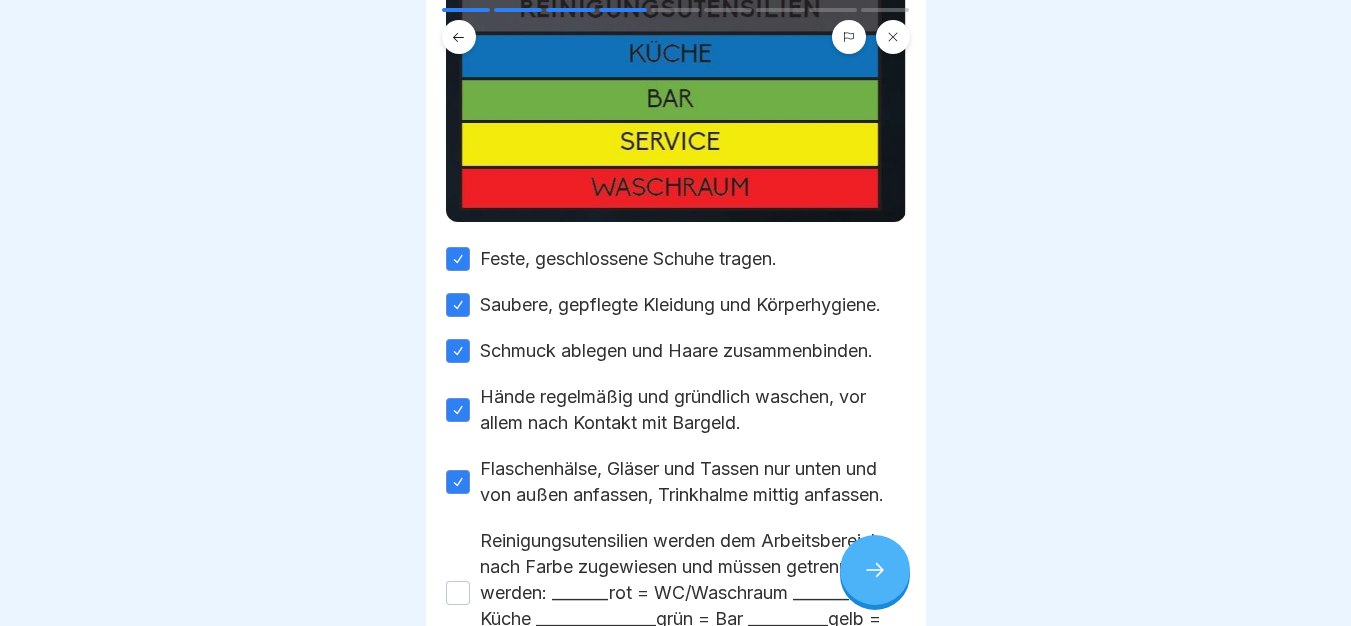 click on "Reinigungsutensilien werden dem Arbeitsbereich nach Farbe zugewiesen und müssen getrennt werden: _______rot = WC/Waschraum _______blau = Küche _______________grün = Bar __________gelb = Service" at bounding box center [693, 593] 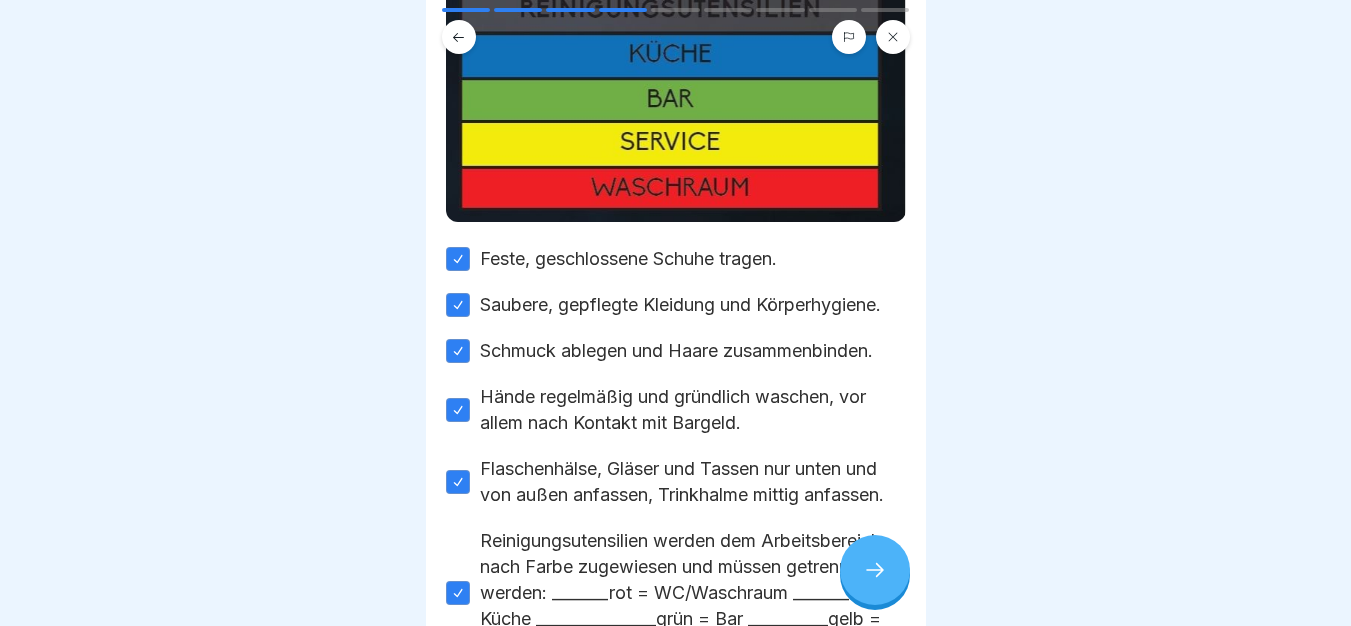 scroll, scrollTop: 455, scrollLeft: 0, axis: vertical 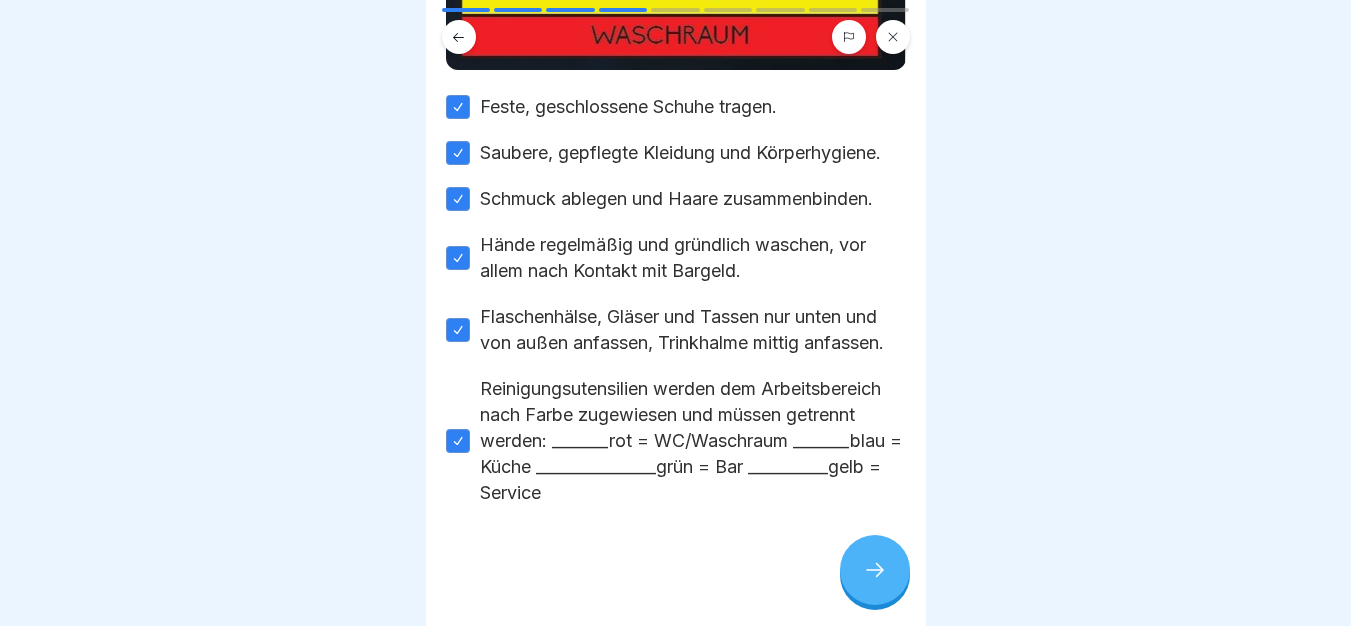 click at bounding box center [875, 570] 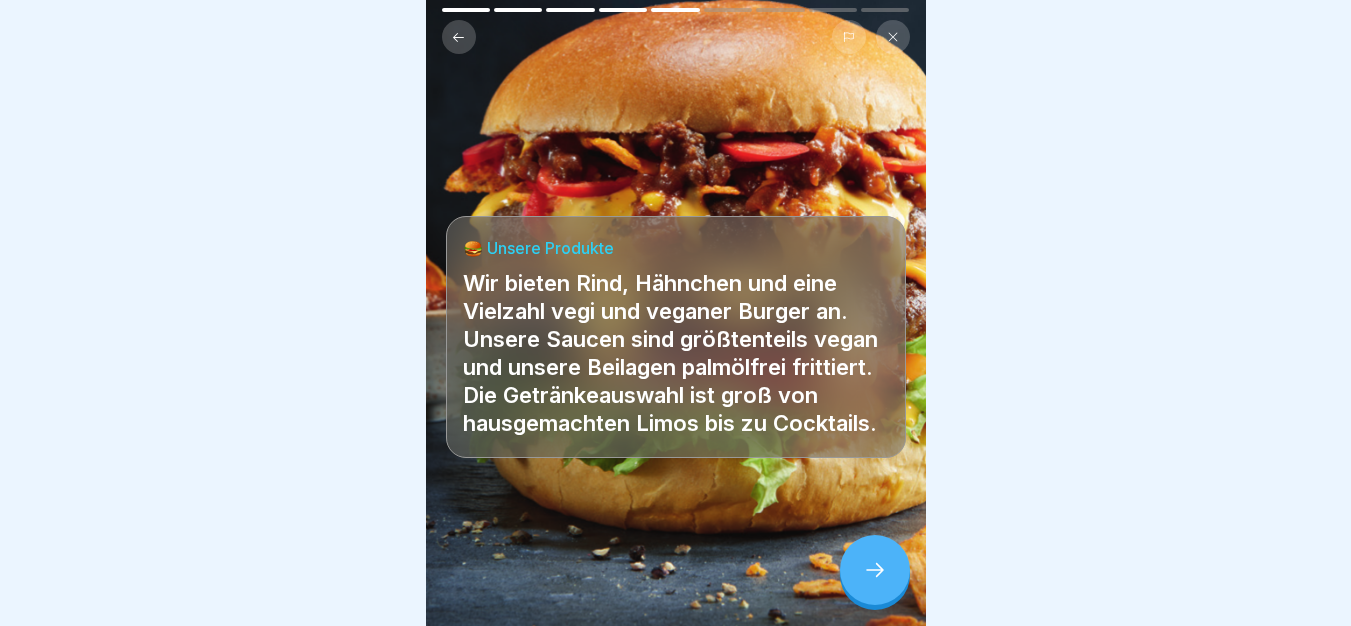 click at bounding box center [875, 570] 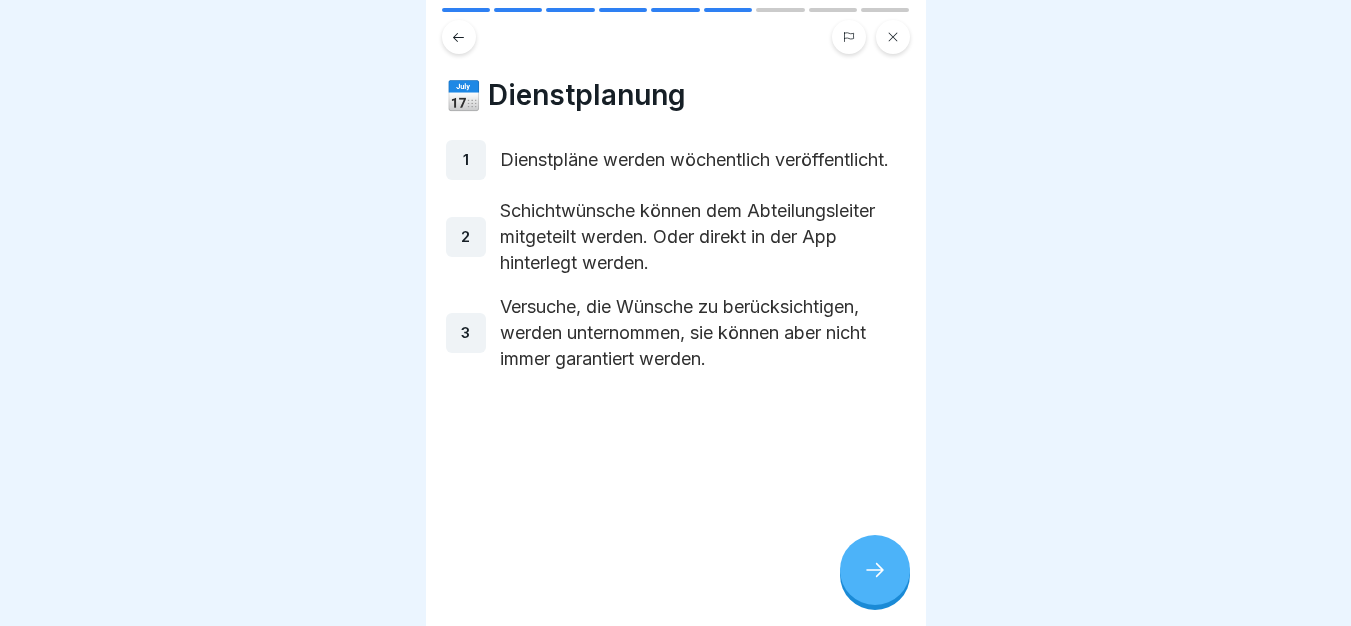 click at bounding box center (875, 570) 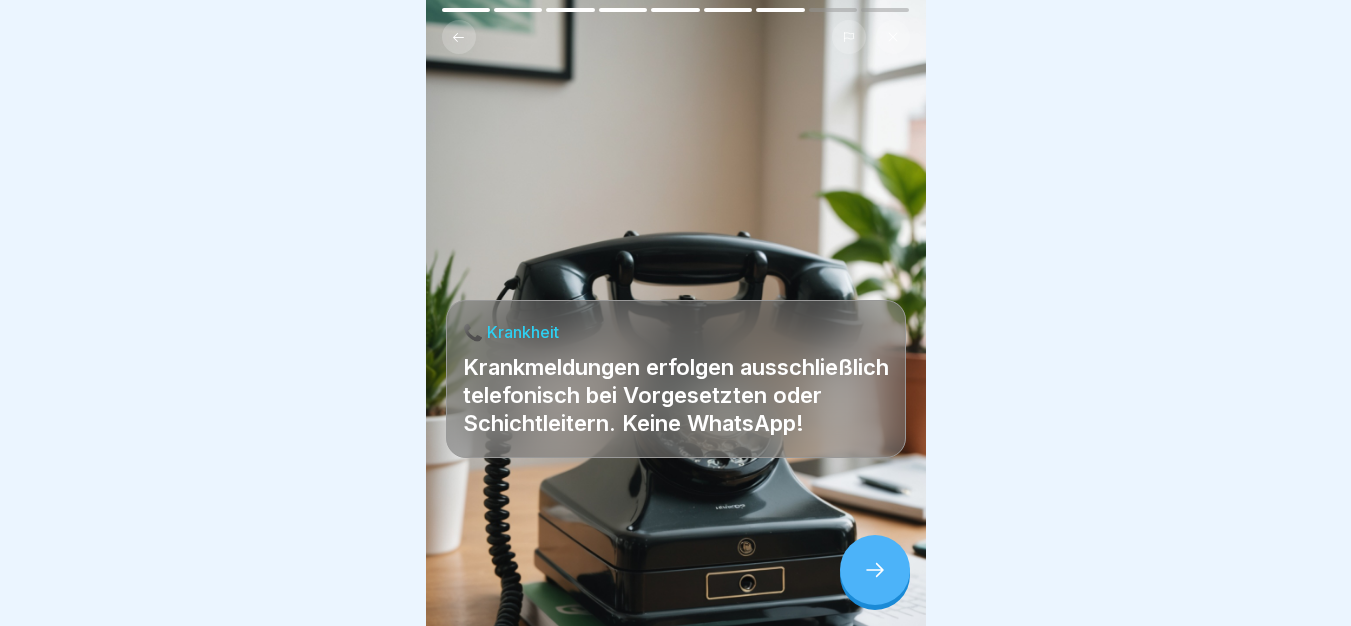 click at bounding box center [875, 570] 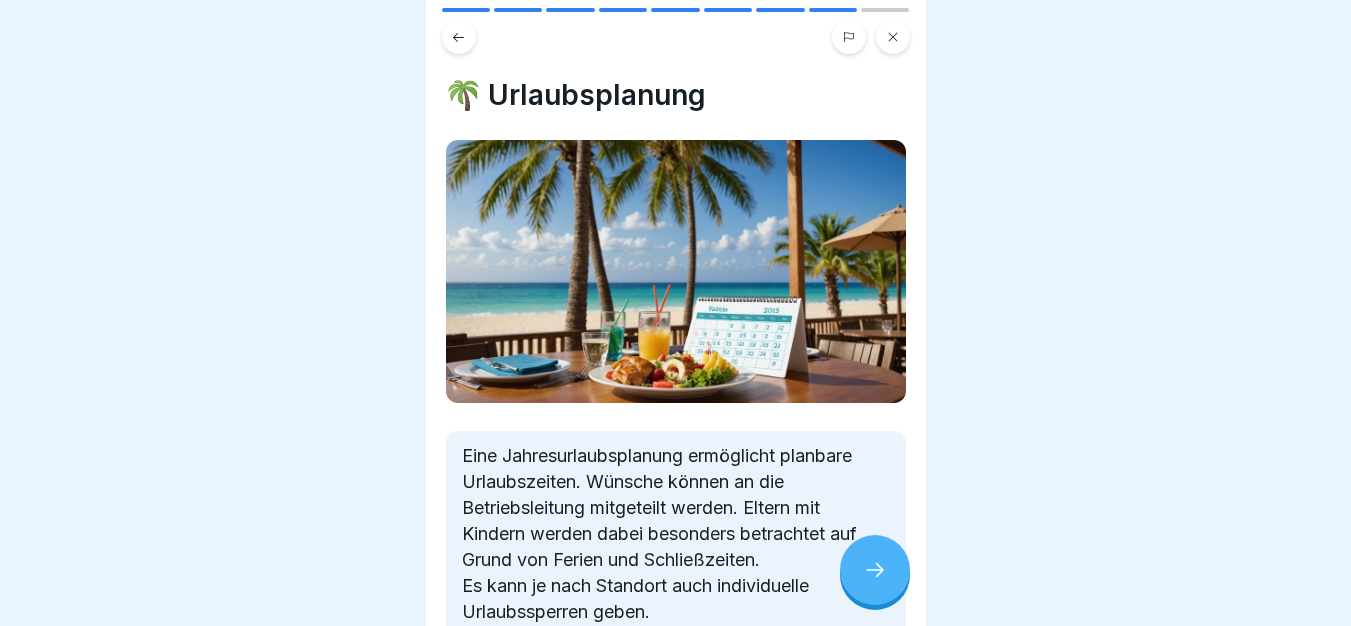 scroll, scrollTop: 122, scrollLeft: 0, axis: vertical 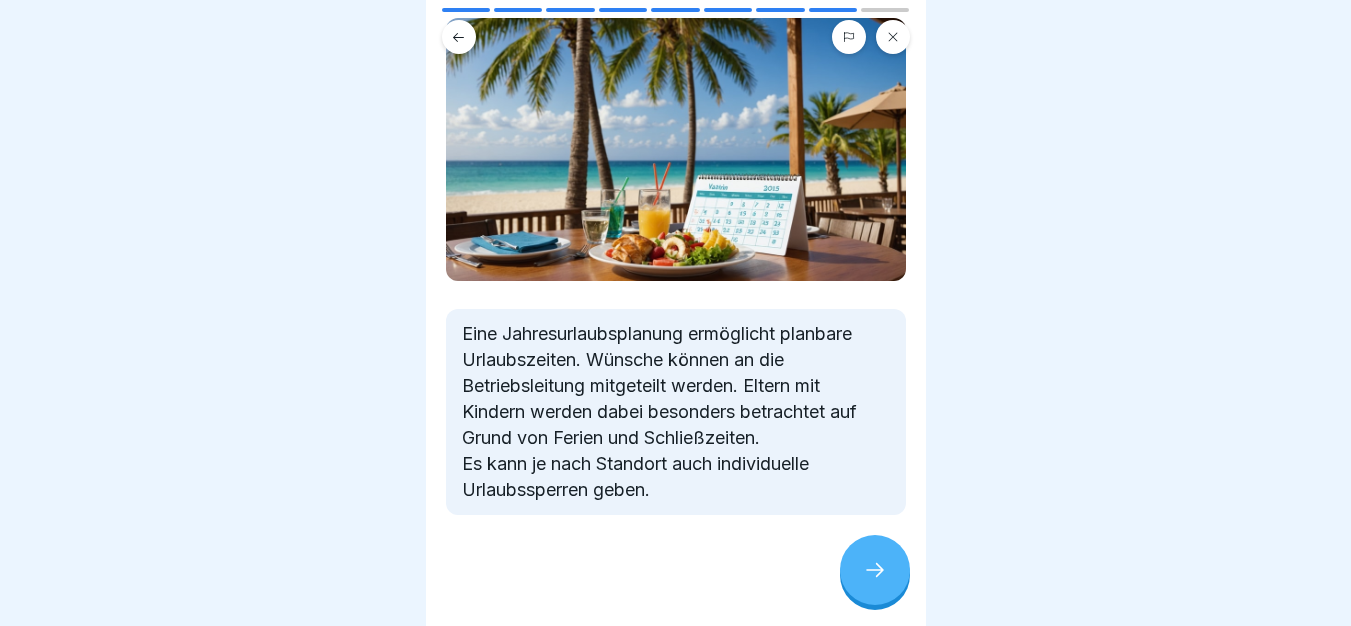 click at bounding box center [676, 575] 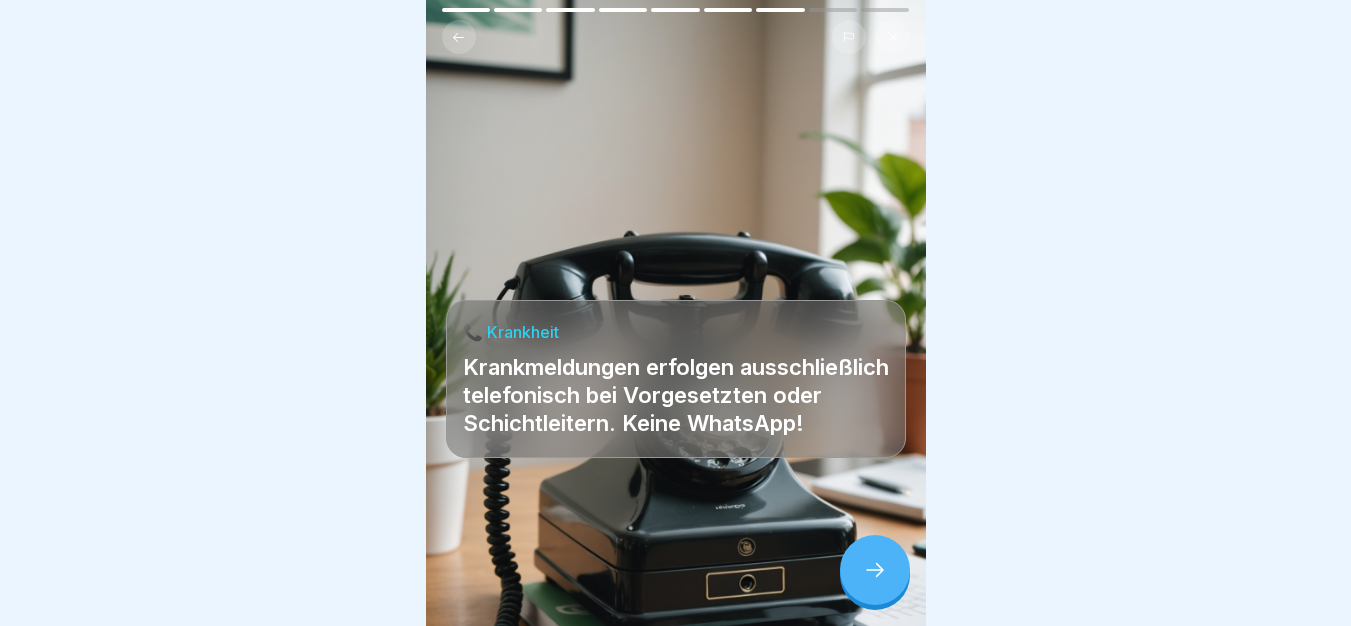click 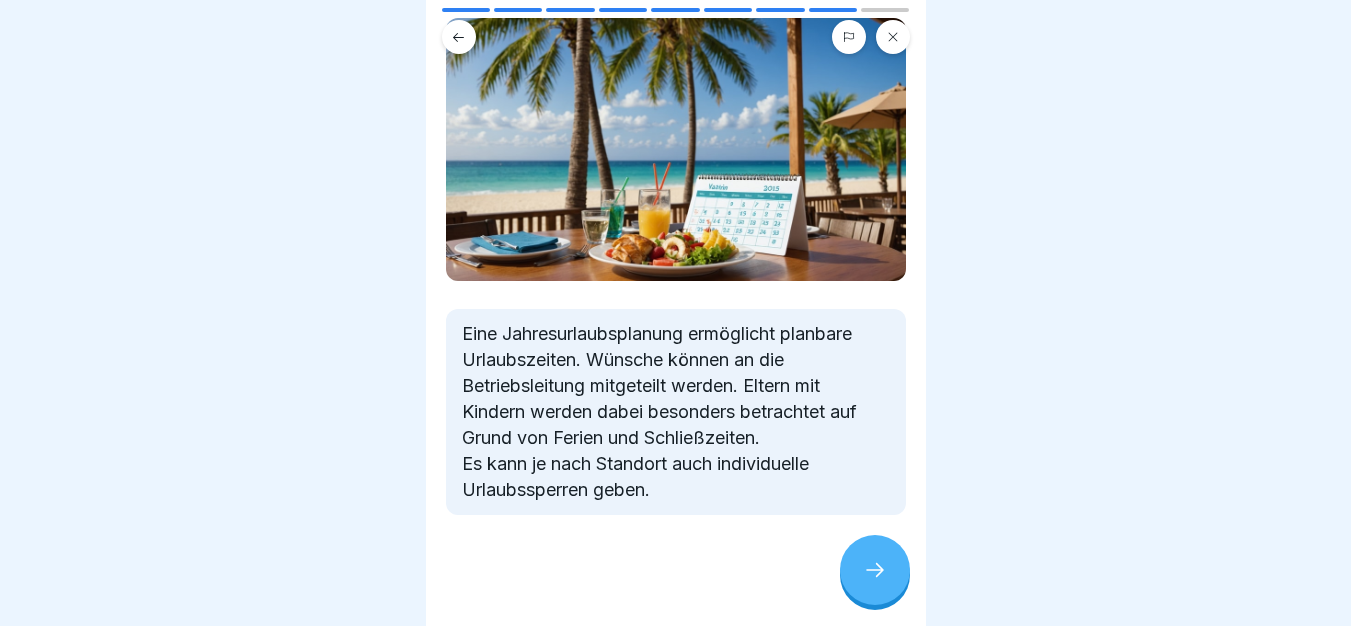 click 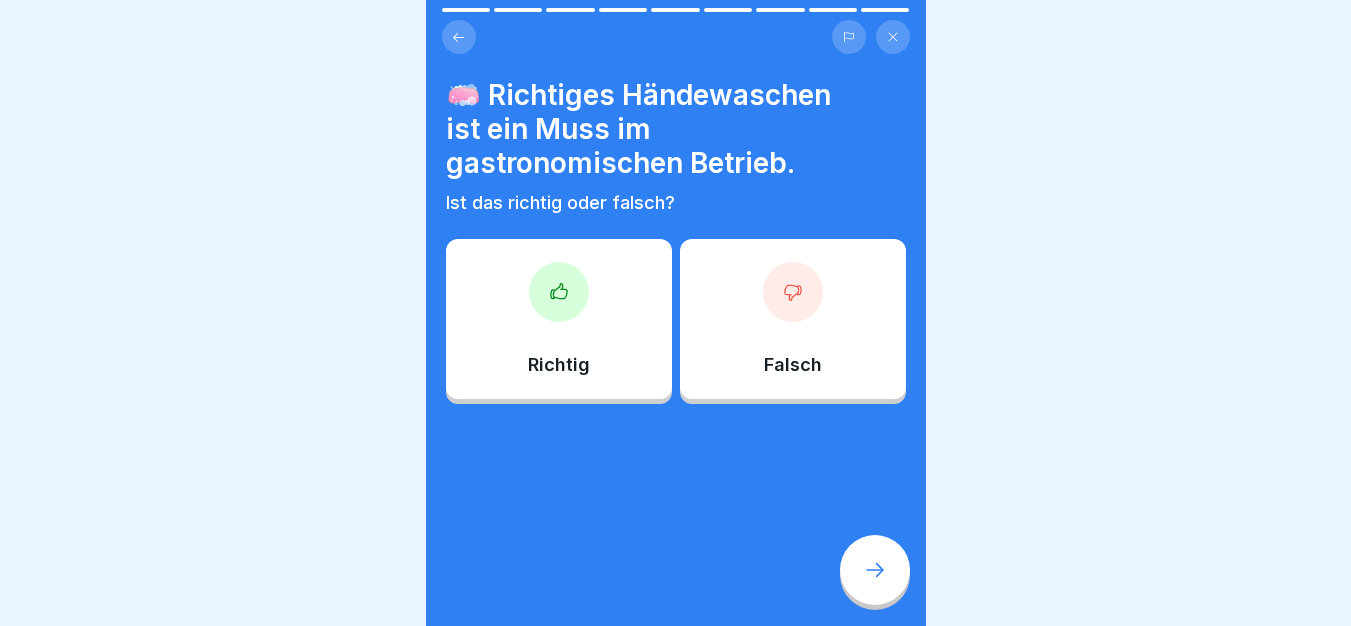 click on "Richtig" at bounding box center [559, 319] 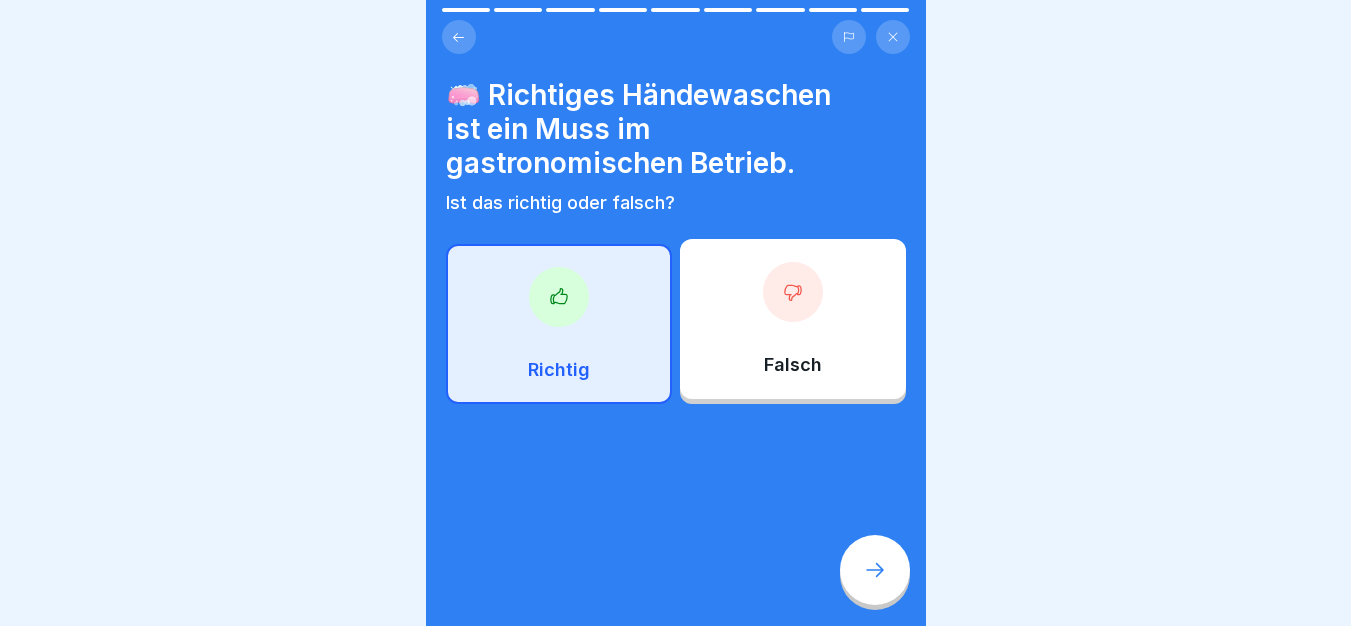 click at bounding box center (875, 570) 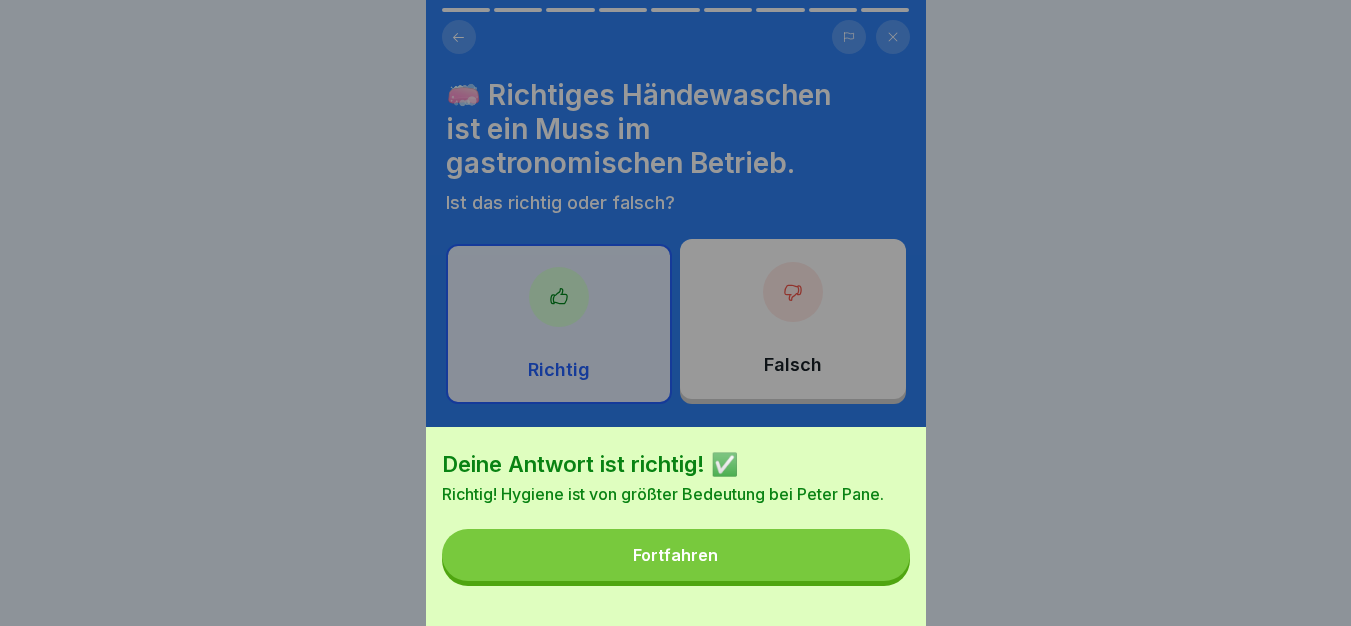 click on "Fortfahren" at bounding box center [676, 555] 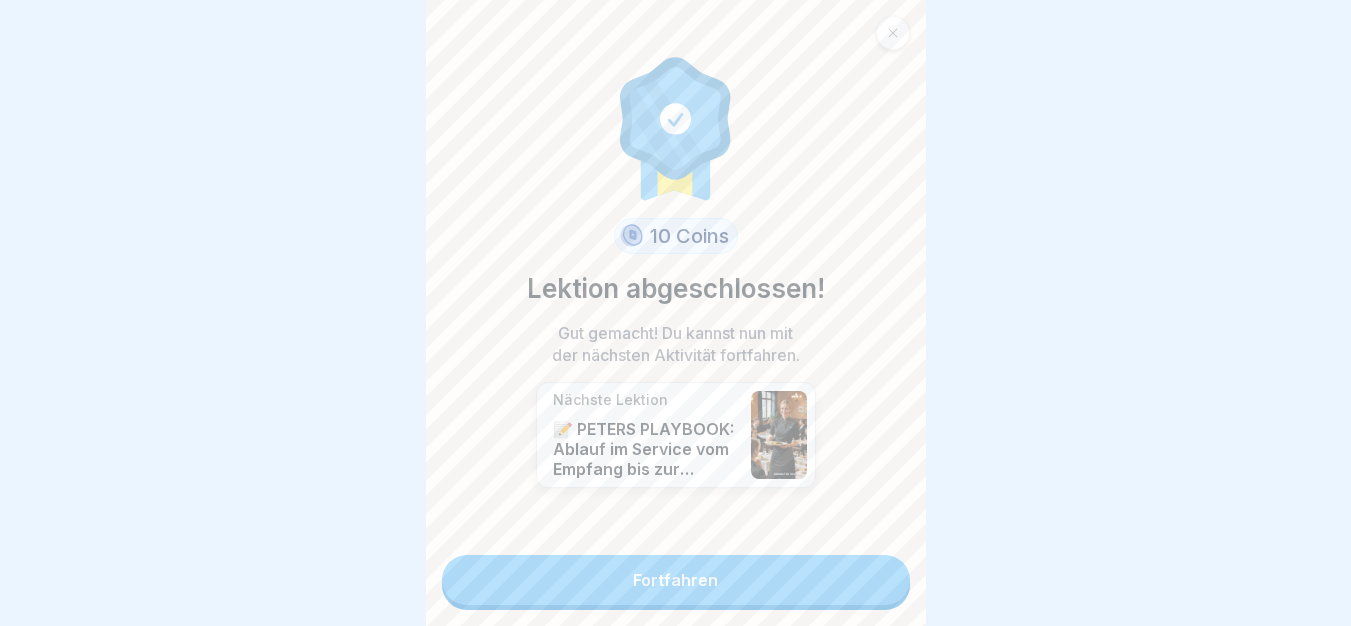 click on "Fortfahren" at bounding box center (676, 580) 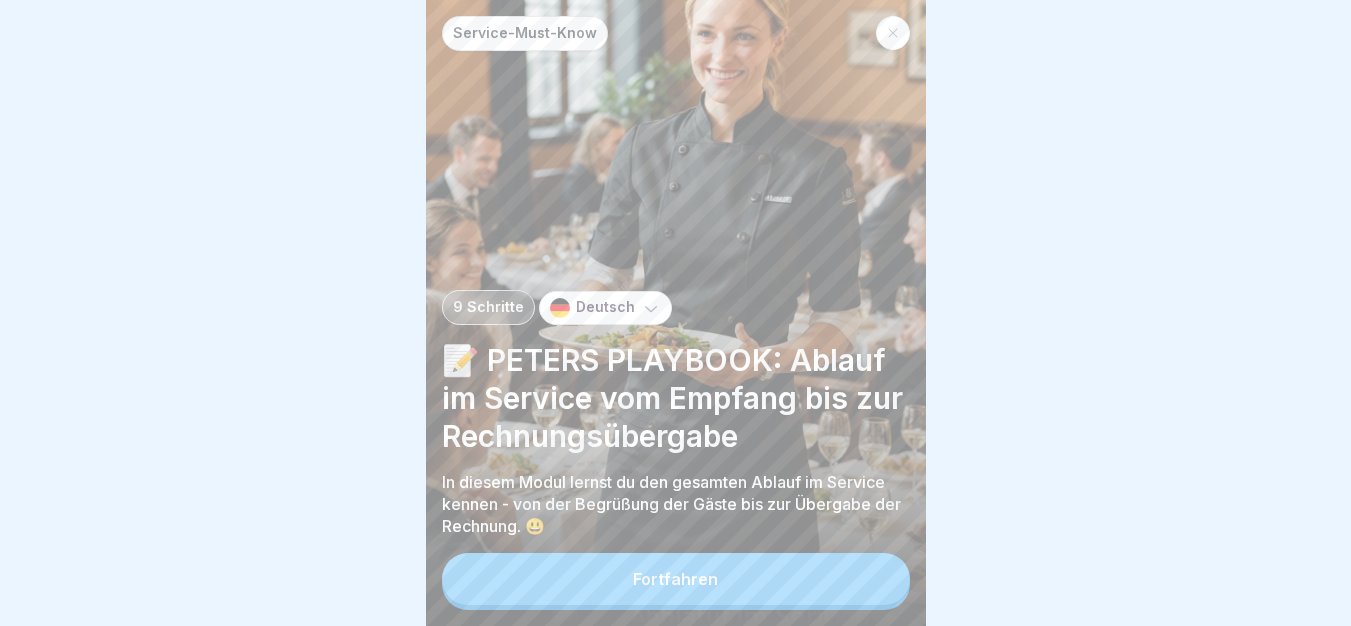 click on "Fortfahren" at bounding box center [676, 579] 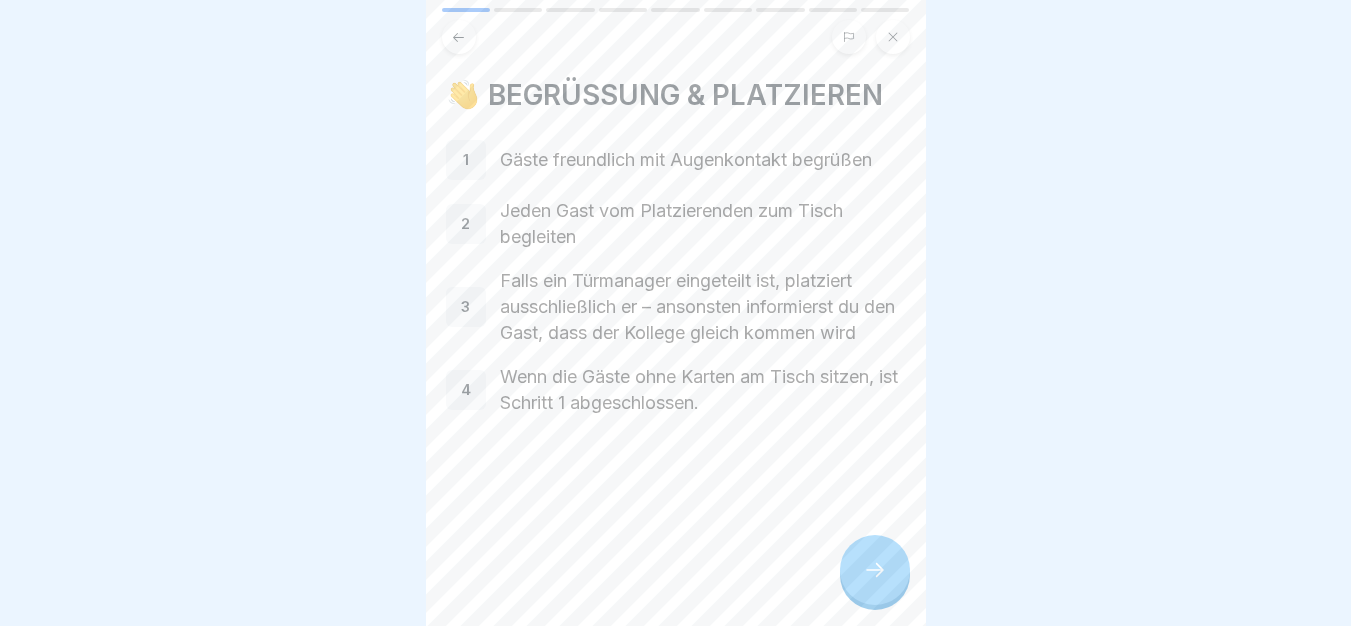 click at bounding box center (875, 570) 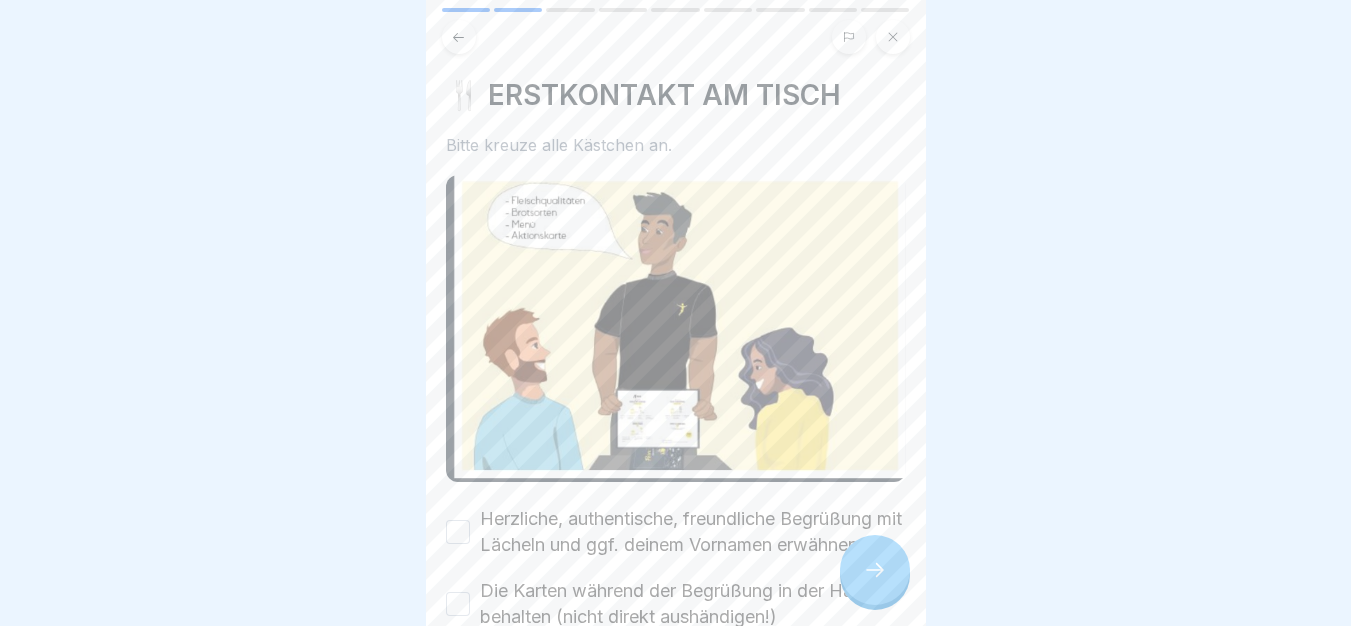 click at bounding box center (875, 570) 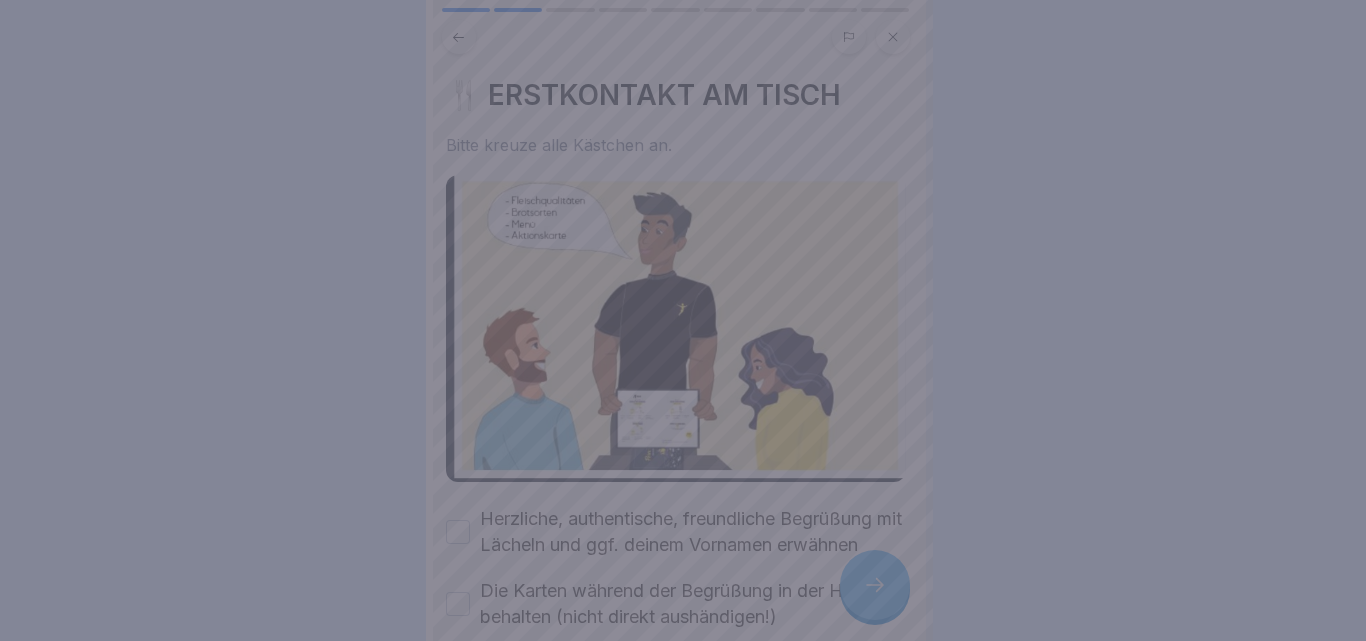 click at bounding box center [683, 320] 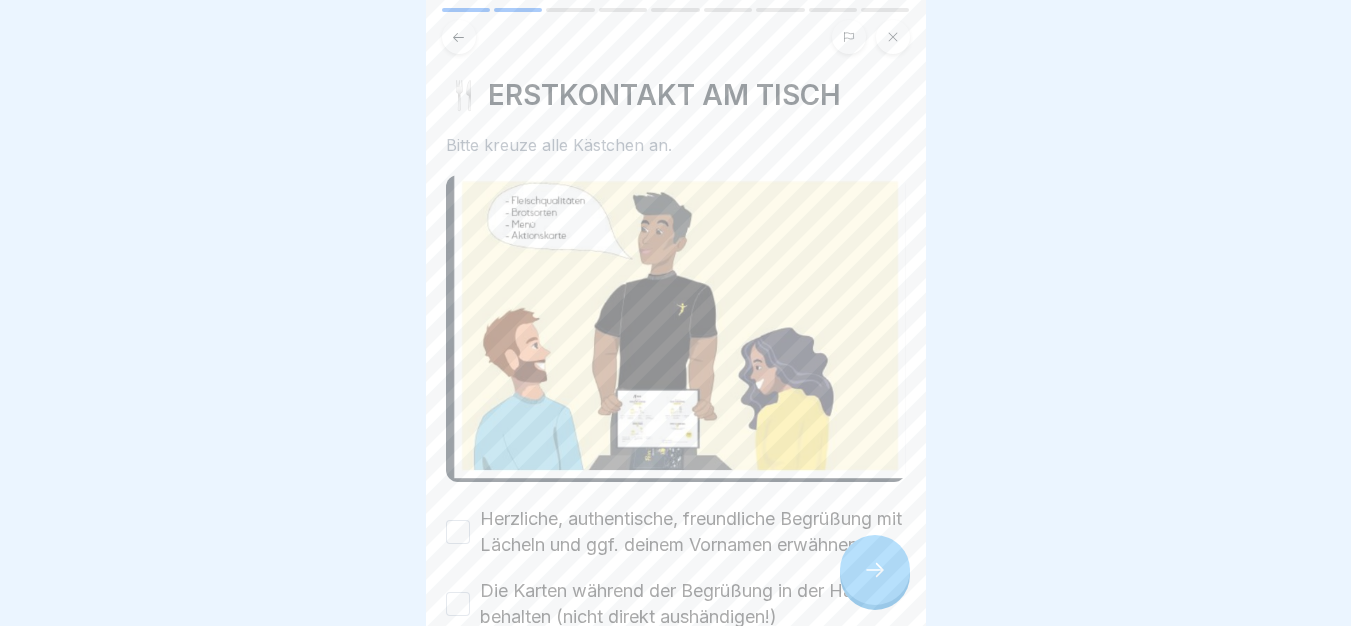 click on "Herzliche, authentische, freundliche Begrüßung mit Lächeln und ggf. deinem Vornamen erwähnen" at bounding box center (693, 532) 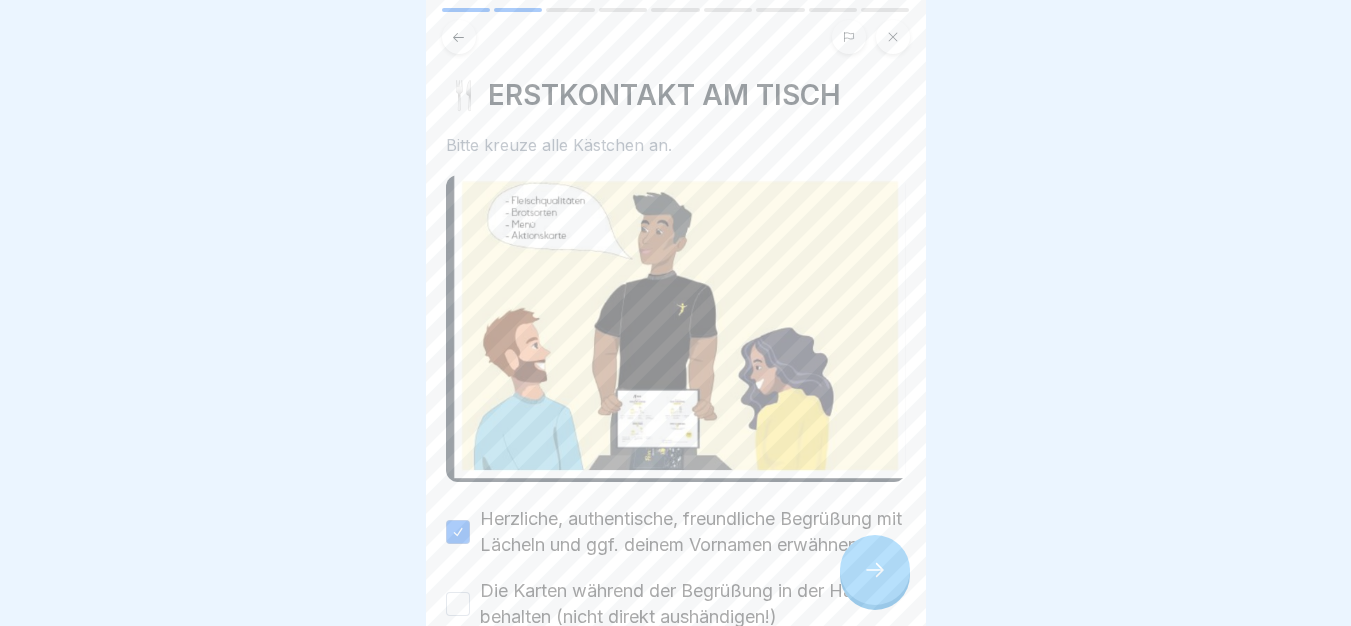 click on "Die Karten während der Begrüßung in der Hand behalten (nicht direkt aushändigen!)" at bounding box center [693, 604] 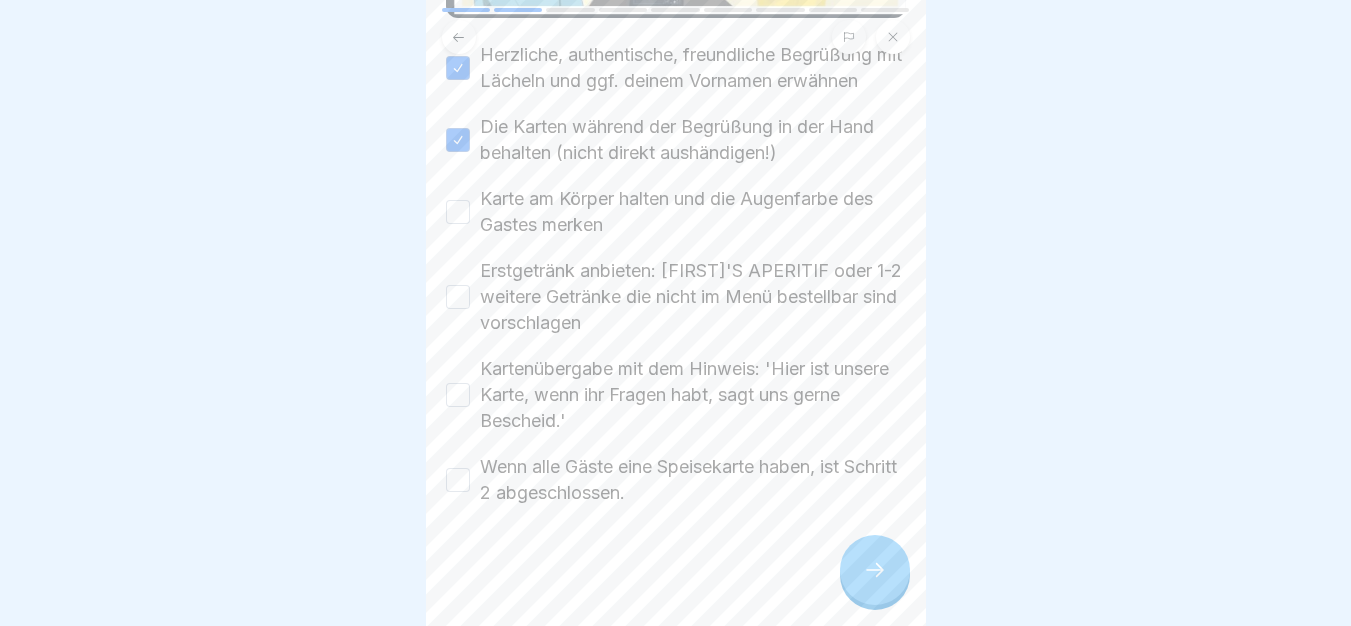 scroll, scrollTop: 480, scrollLeft: 0, axis: vertical 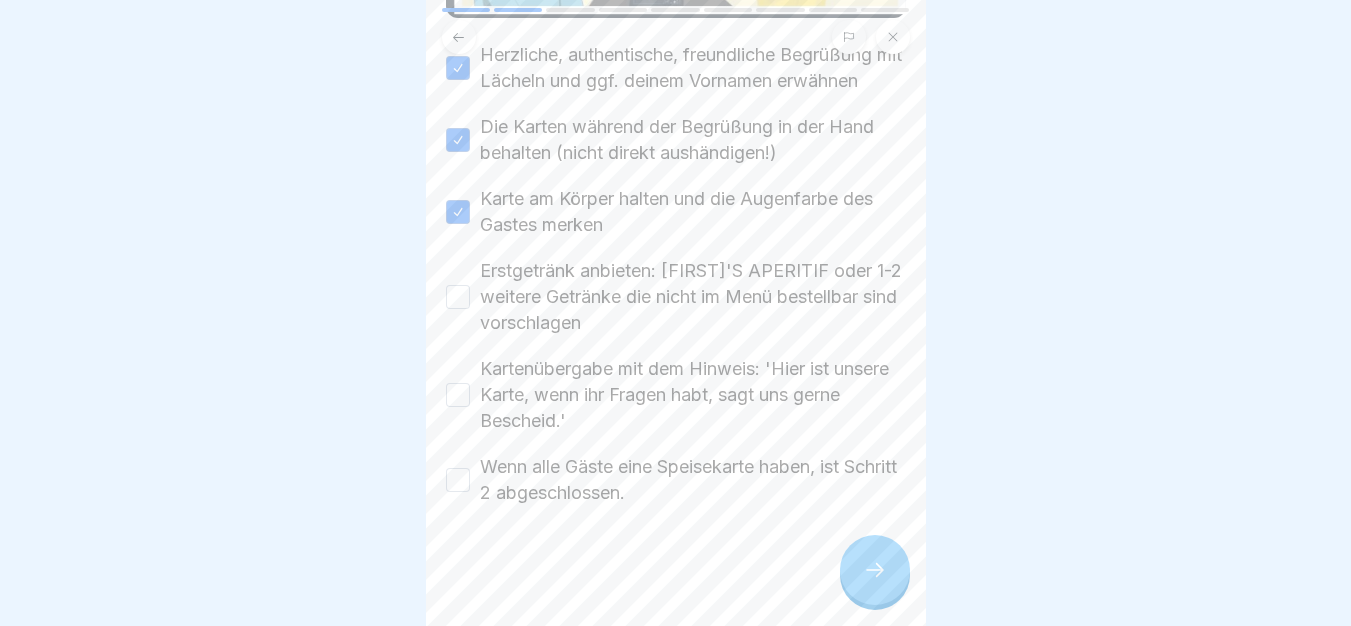 click on "Erstgetränk anbieten: [FIRST]'S APERITIF oder 1-2 weitere Getränke die nicht im Menü bestellbar sind vorschlagen" at bounding box center (693, 297) 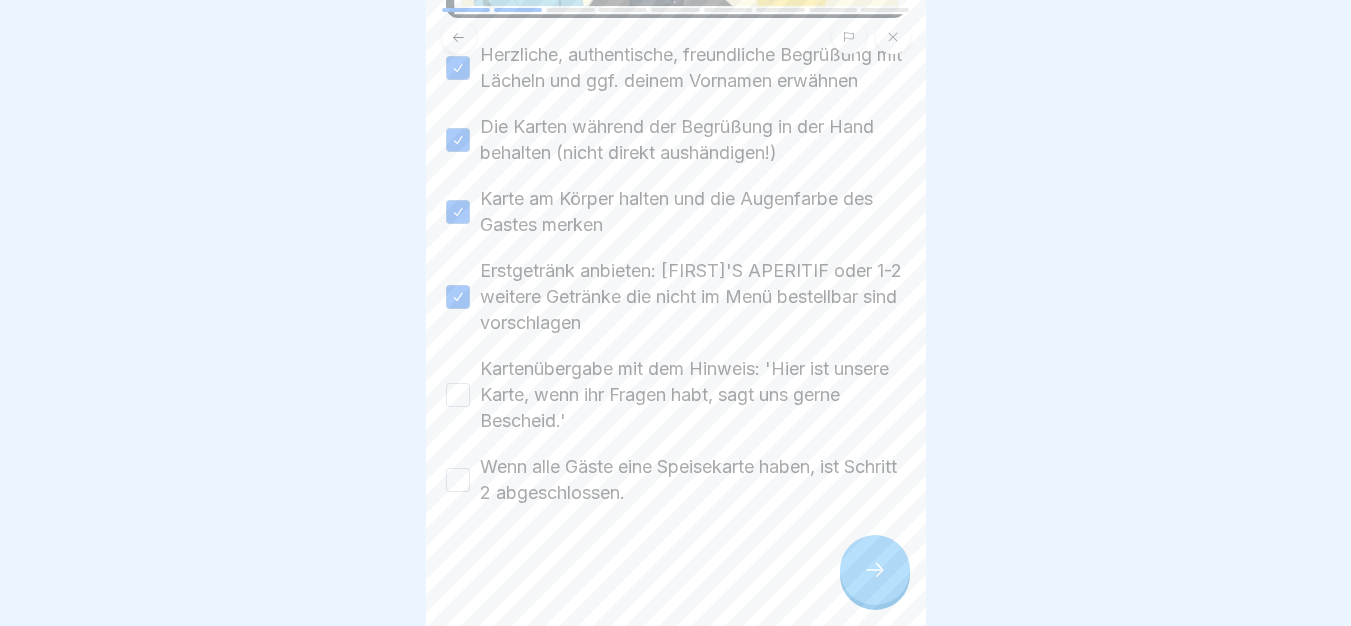 click on "Kartenübergabe mit dem Hinweis: 'Hier ist unsere Karte, wenn ihr Fragen habt, sagt uns gerne Bescheid.'" at bounding box center [693, 395] 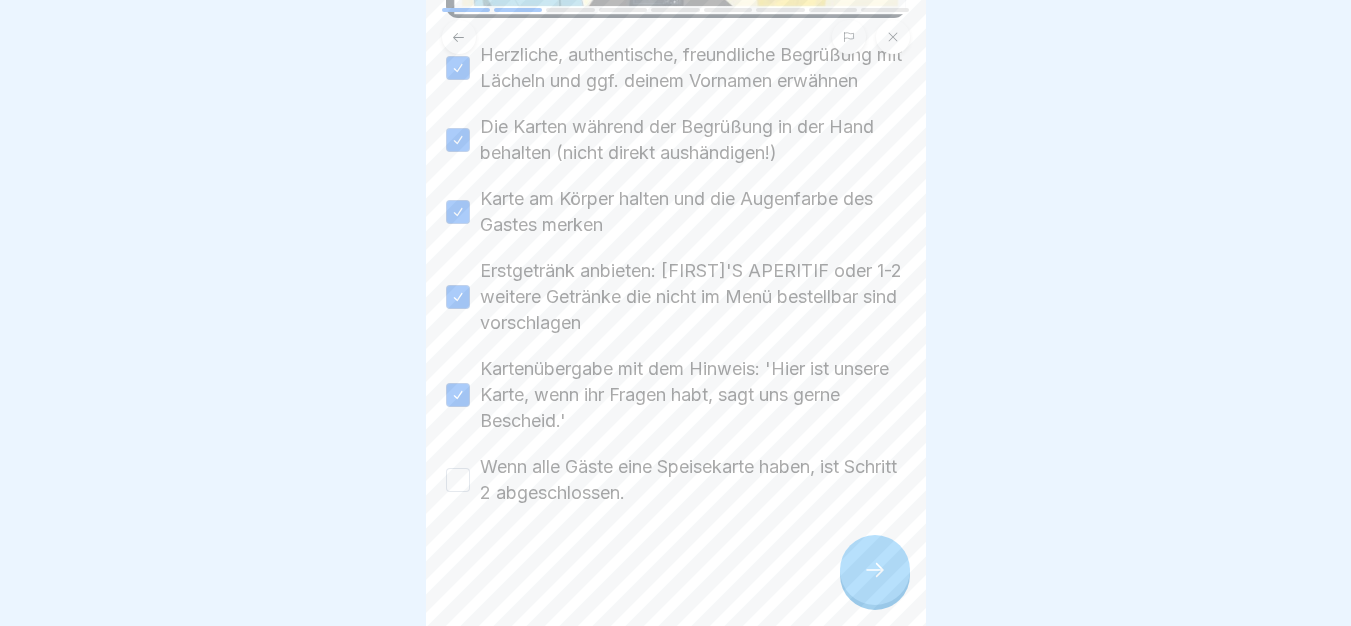 click on "Wenn alle Gäste eine Speisekarte haben, ist Schritt 2 abgeschlossen." at bounding box center (693, 480) 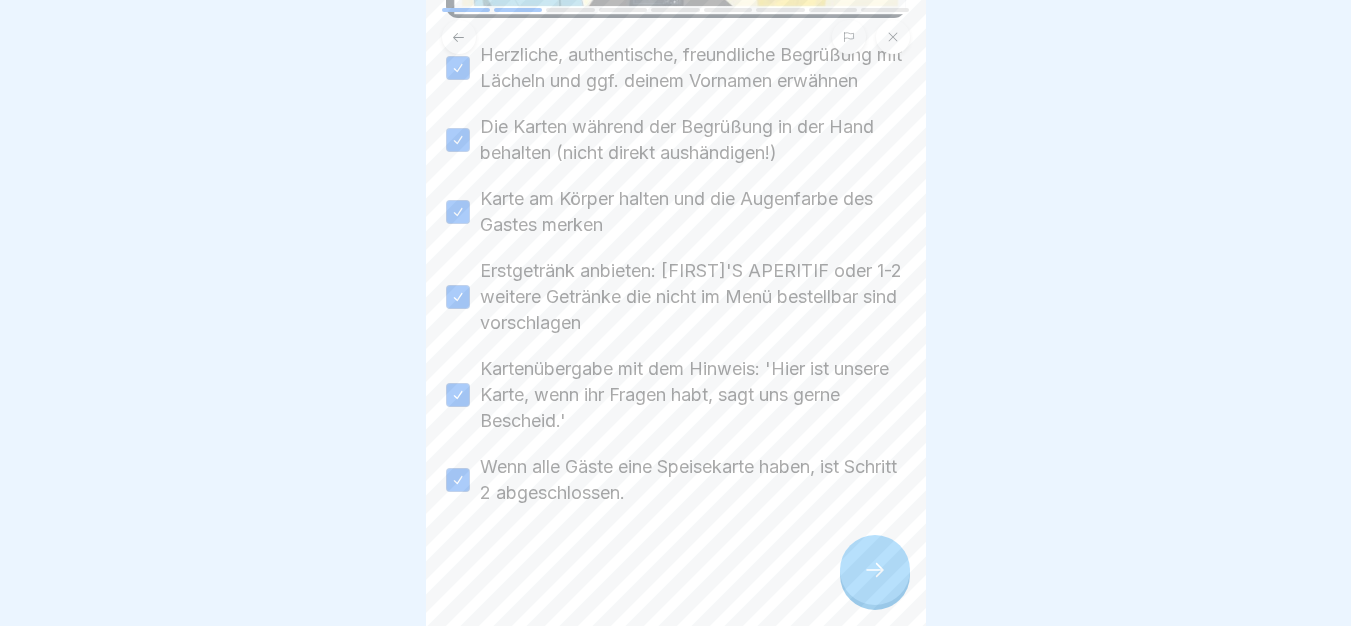 click 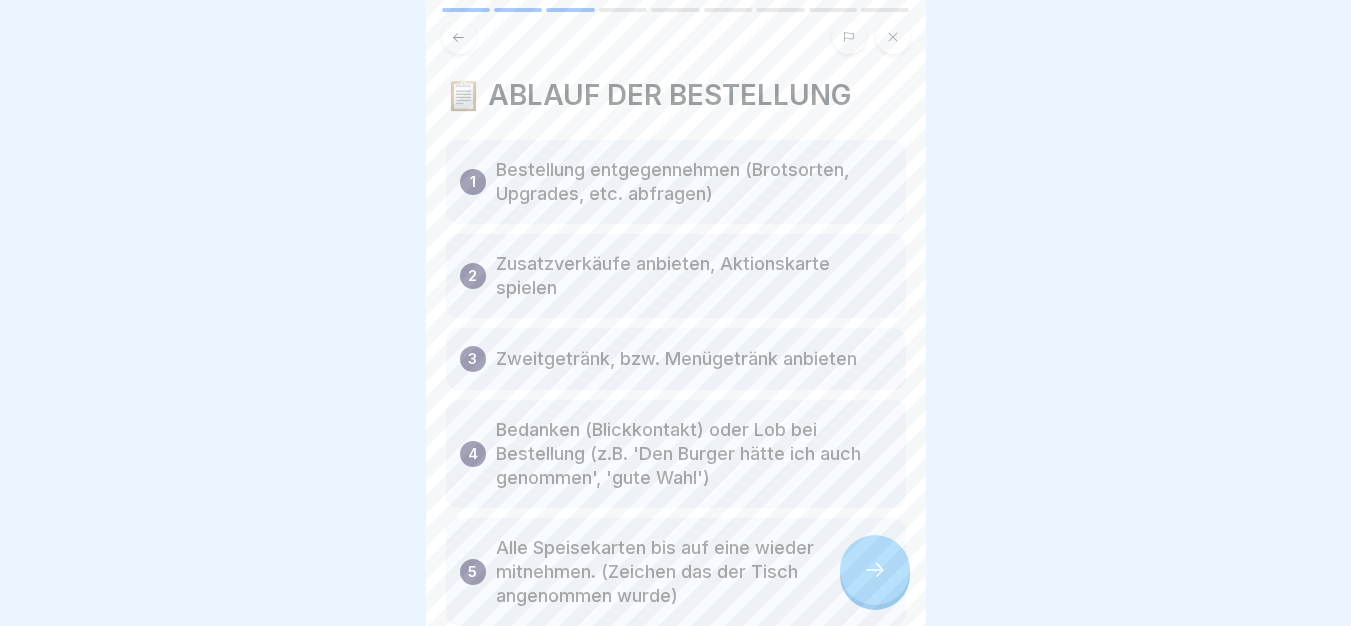 click 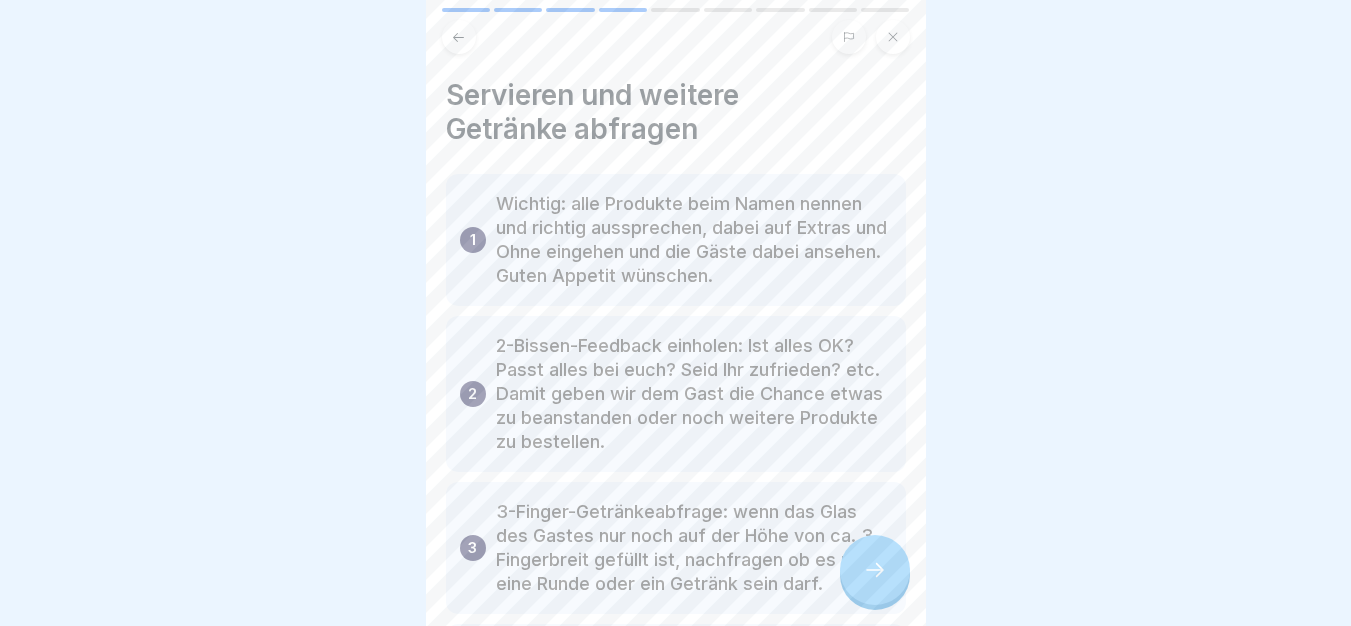 click 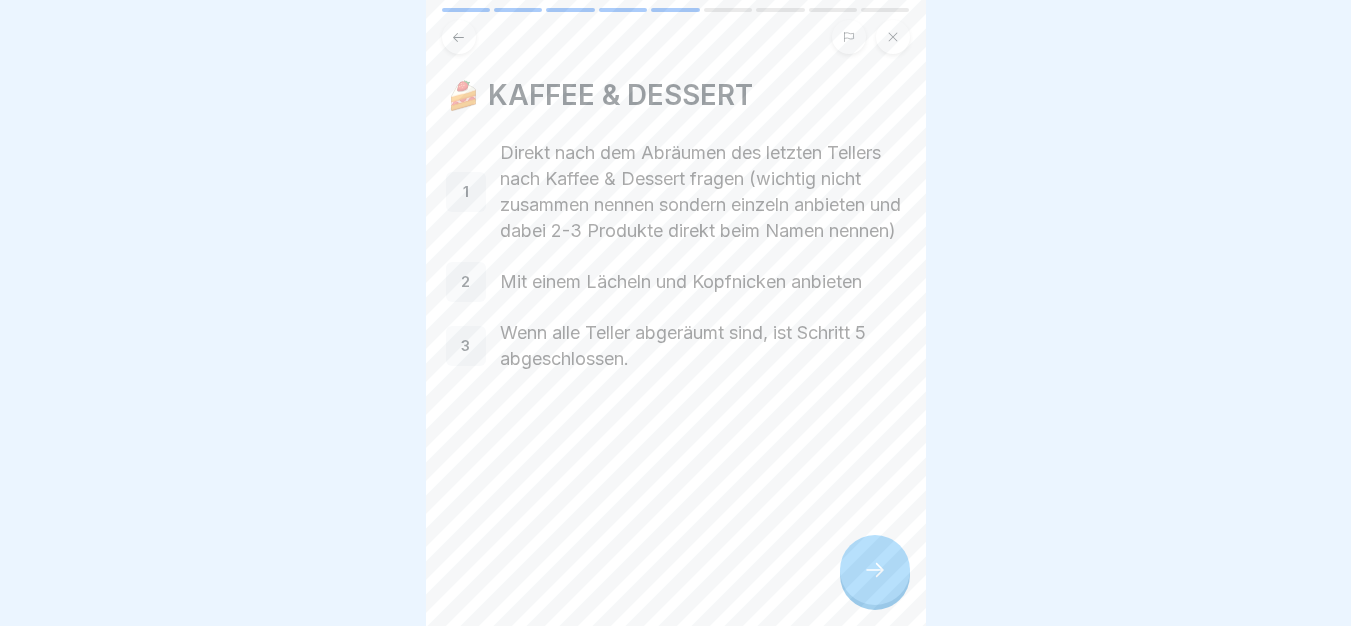 click 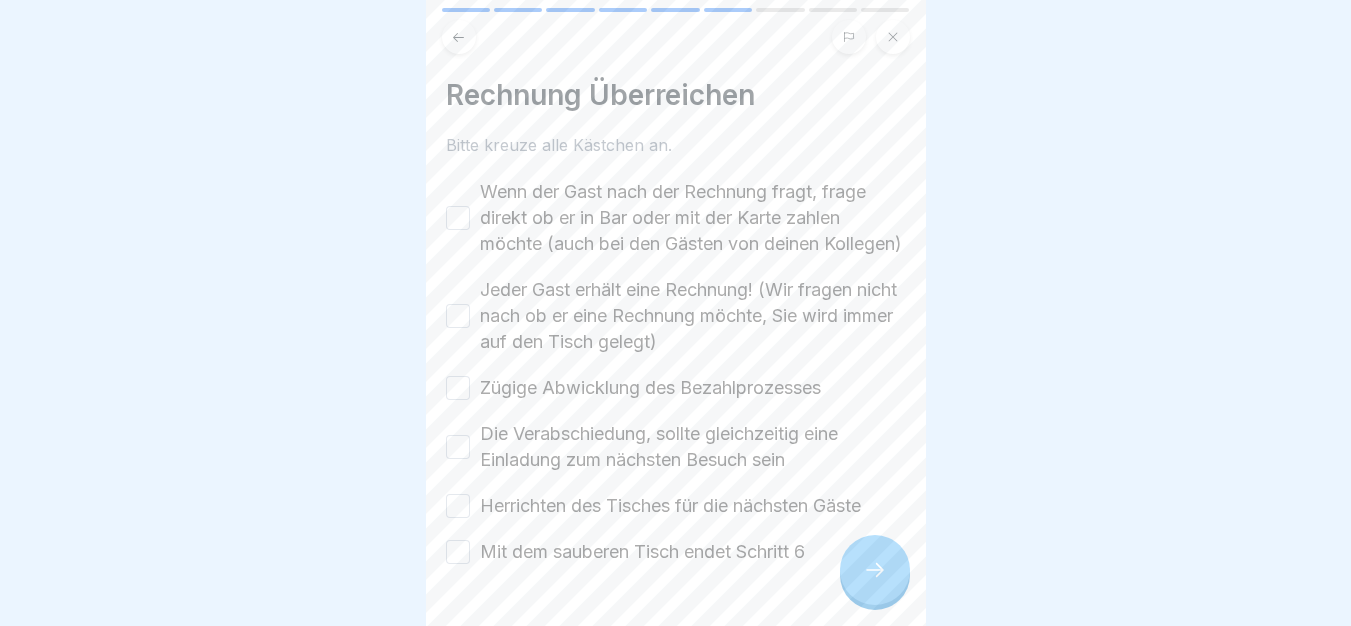 click 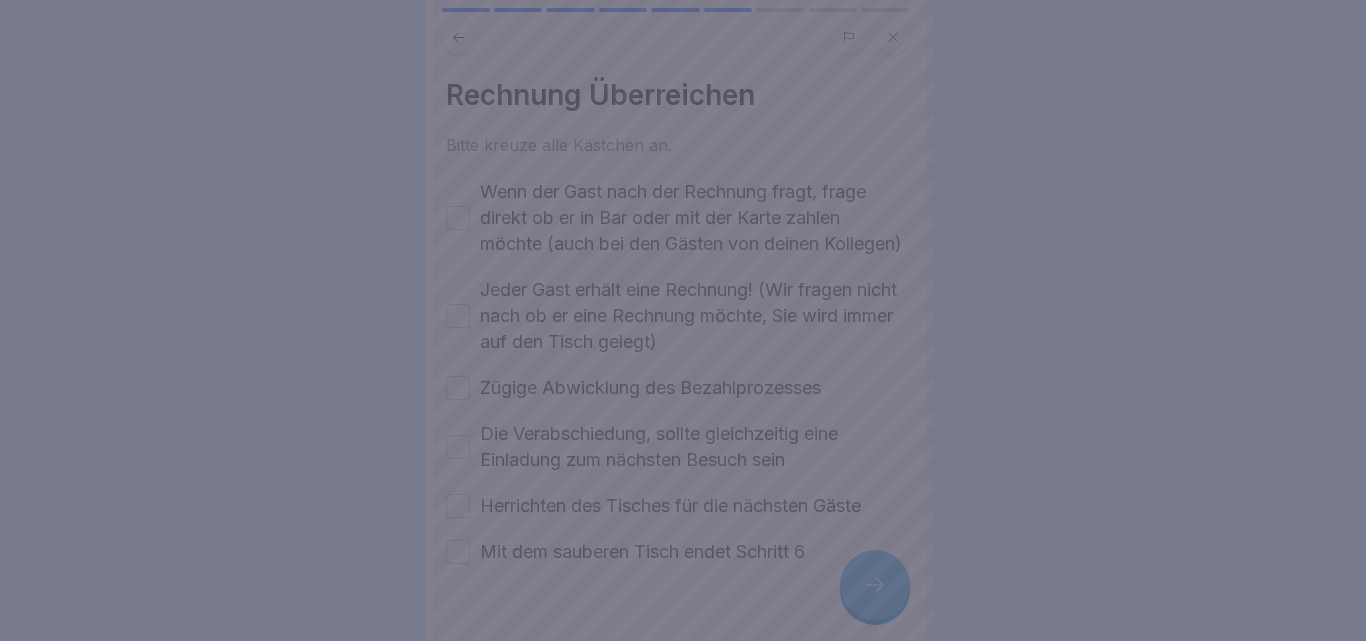 click at bounding box center [683, 320] 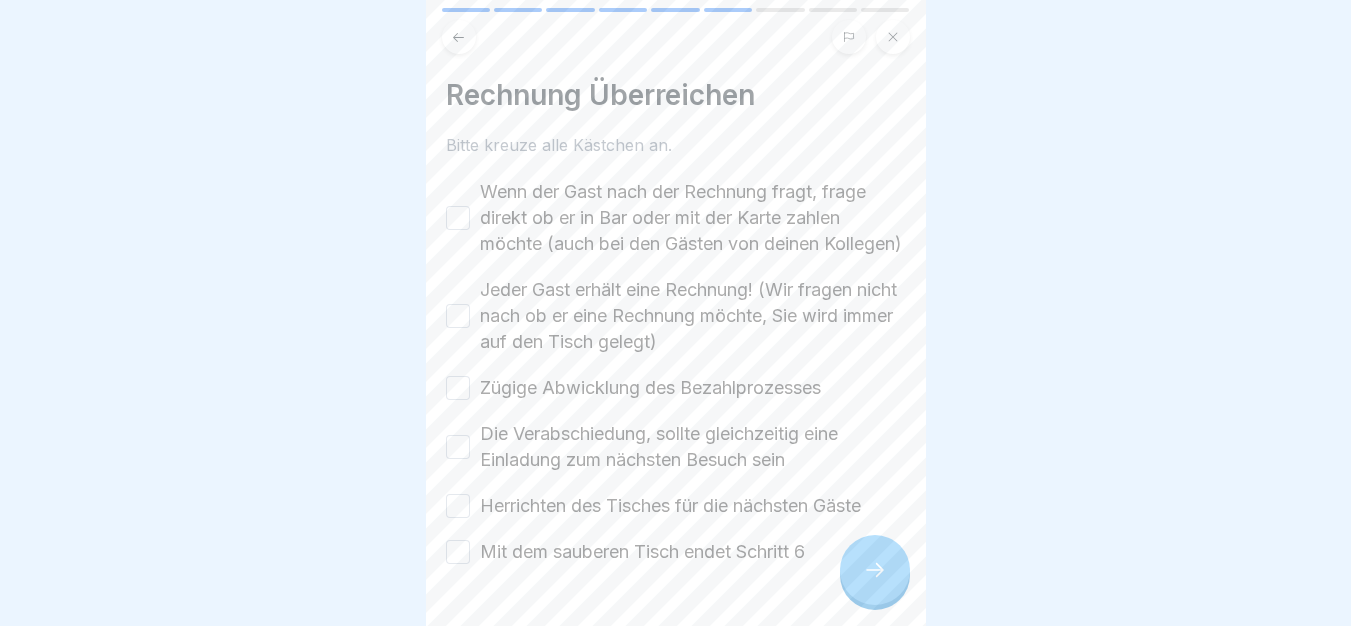 click on "Wenn der Gast nach der Rechnung fragt, frage direkt ob er in Bar oder mit der Karte zahlen möchte (auch bei den Gästen von deinen Kollegen)" at bounding box center [693, 218] 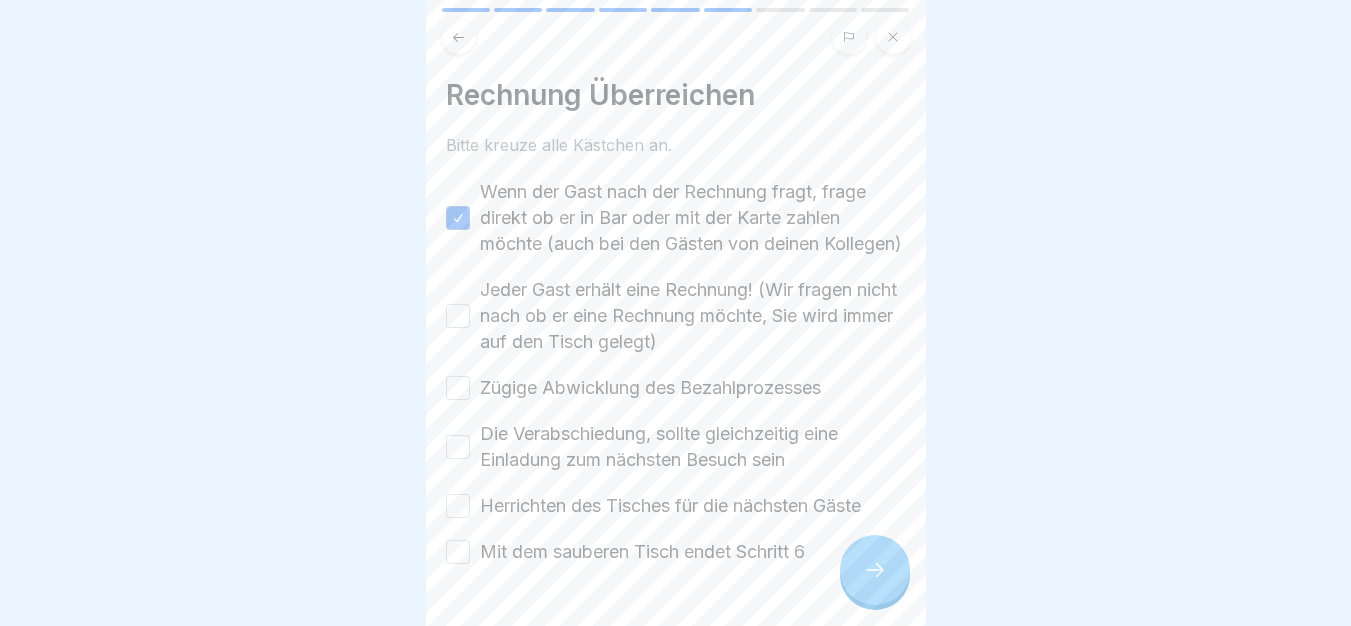 click on "Jeder Gast erhält eine Rechnung! (Wir fragen nicht nach ob er eine Rechnung möchte, Sie wird immer auf den Tisch gelegt)" at bounding box center (693, 316) 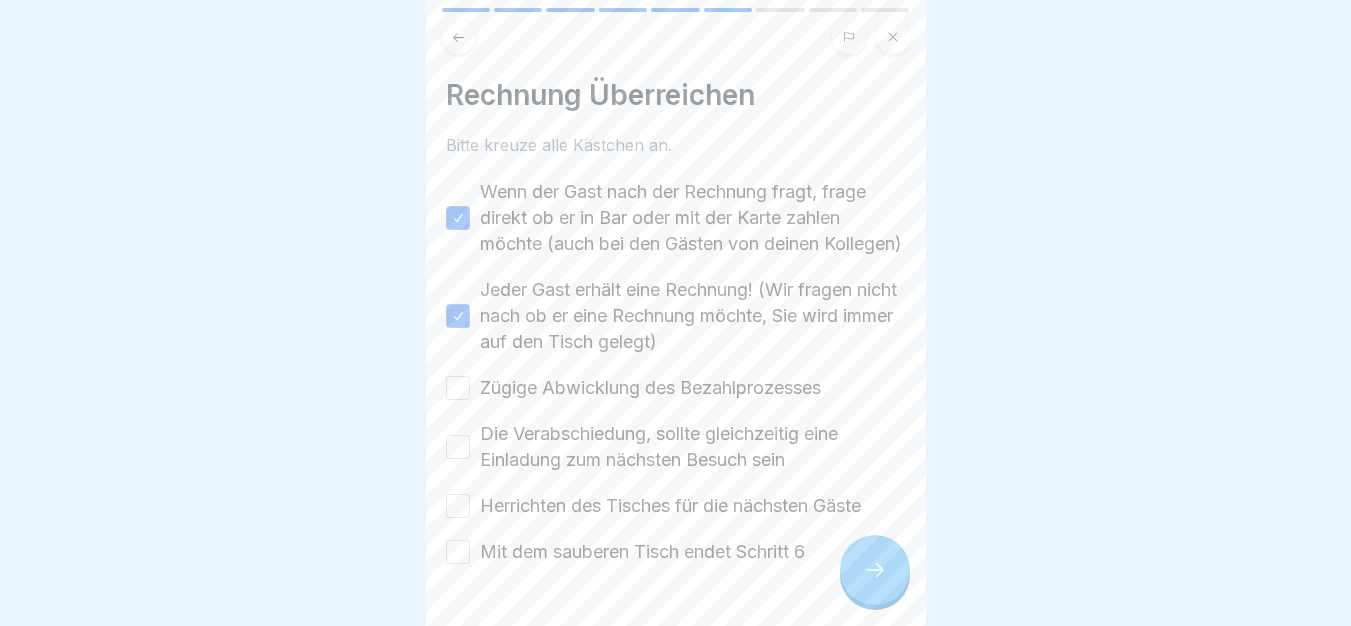 click on "Wenn der Gast nach der Rechnung fragt, frage direkt ob er in Bar oder mit der Karte zahlen möchte (auch bei den Gästen von deinen Kollegen) Jeder Gast erhält eine Rechnung! (Wir fragen nicht nach ob er eine Rechnung möchte, Sie wird immer auf den Tisch gelegt) Zügige Abwicklung des Bezahlprozesses Die Verabschiedung, sollte gleichzeitig eine Einladung zum nächsten Besuch sein Herrichten des Tisches für die nächsten Gäste Mit dem sauberen Tisch endet Schritt 6" at bounding box center [676, 372] 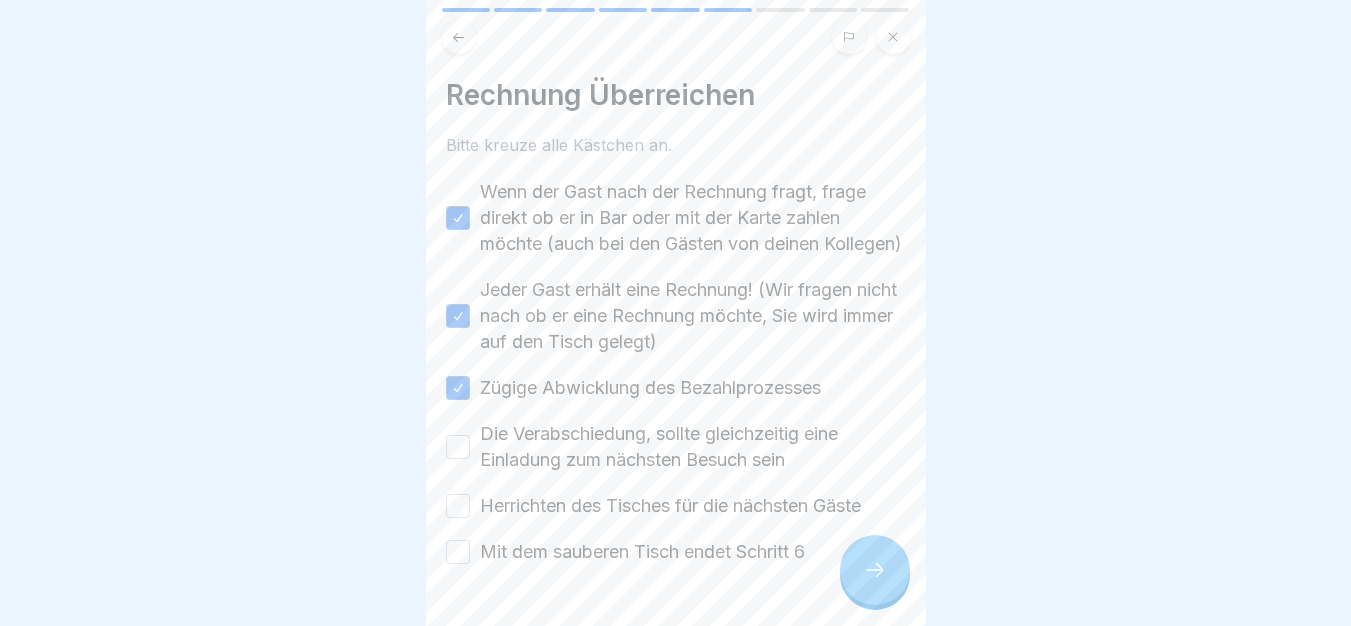 click on "Die Verabschiedung, sollte gleichzeitig eine Einladung zum nächsten Besuch sein" at bounding box center (693, 447) 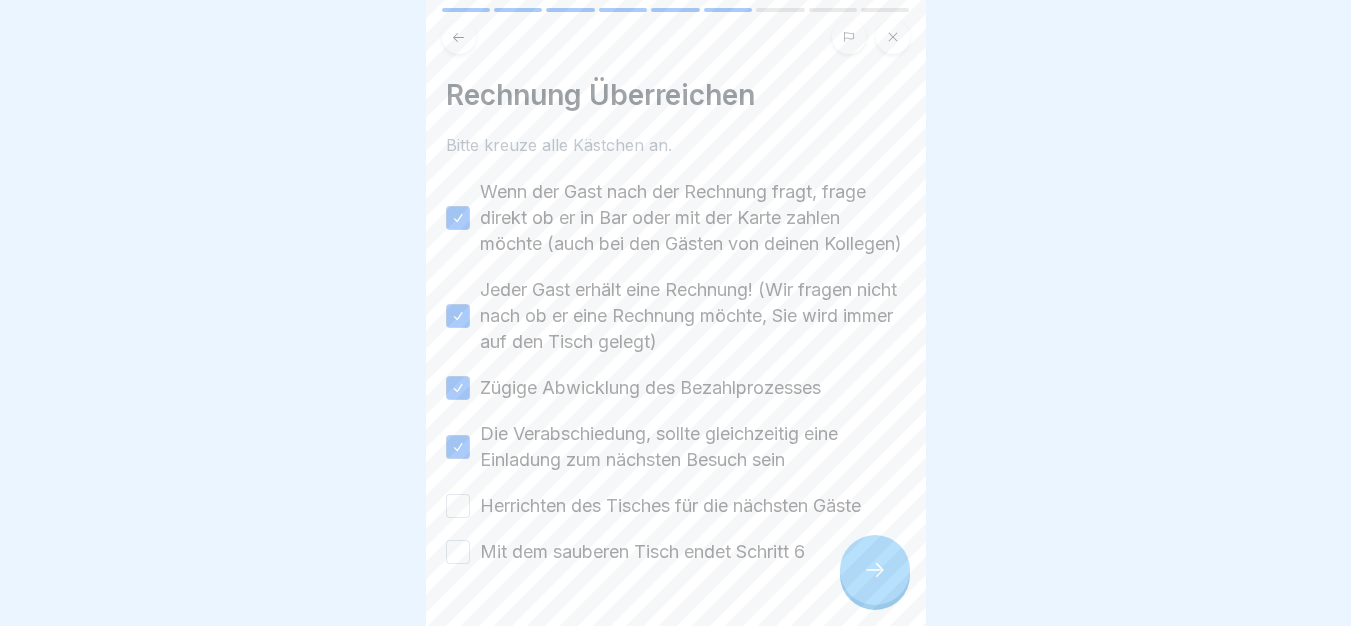 click on "Herrichten des Tisches für die nächsten Gäste" at bounding box center (670, 506) 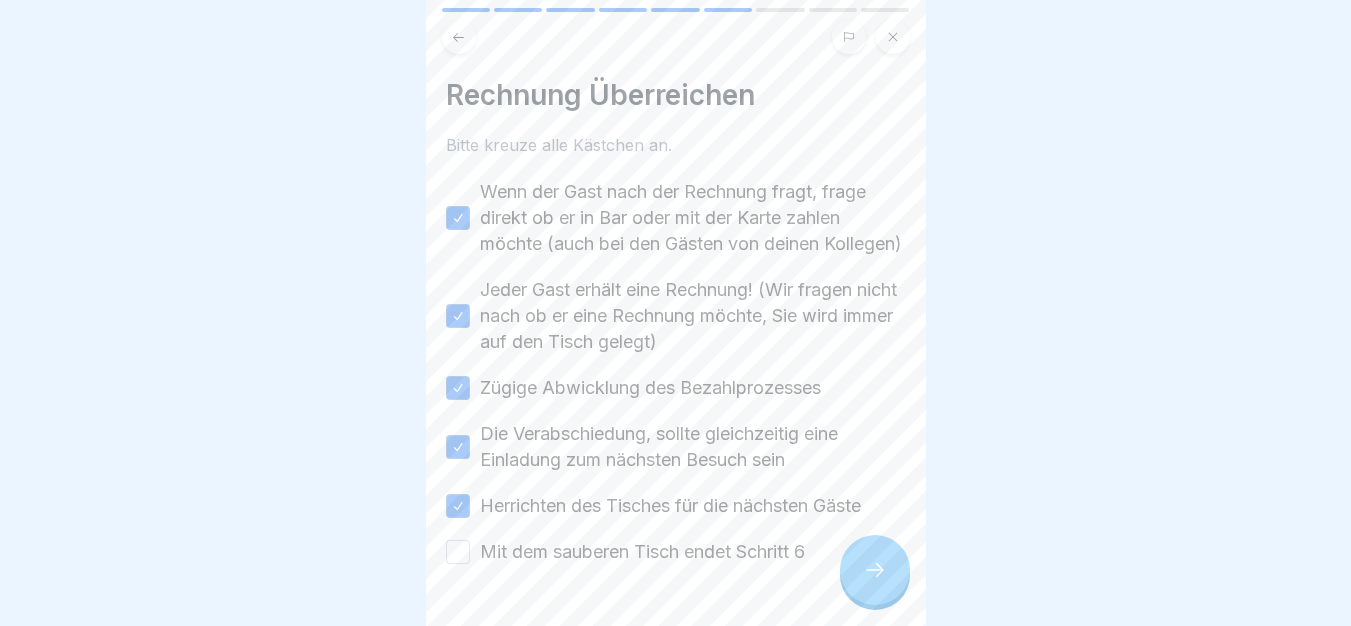 click on "Mit dem sauberen Tisch endet Schritt 6" at bounding box center (642, 552) 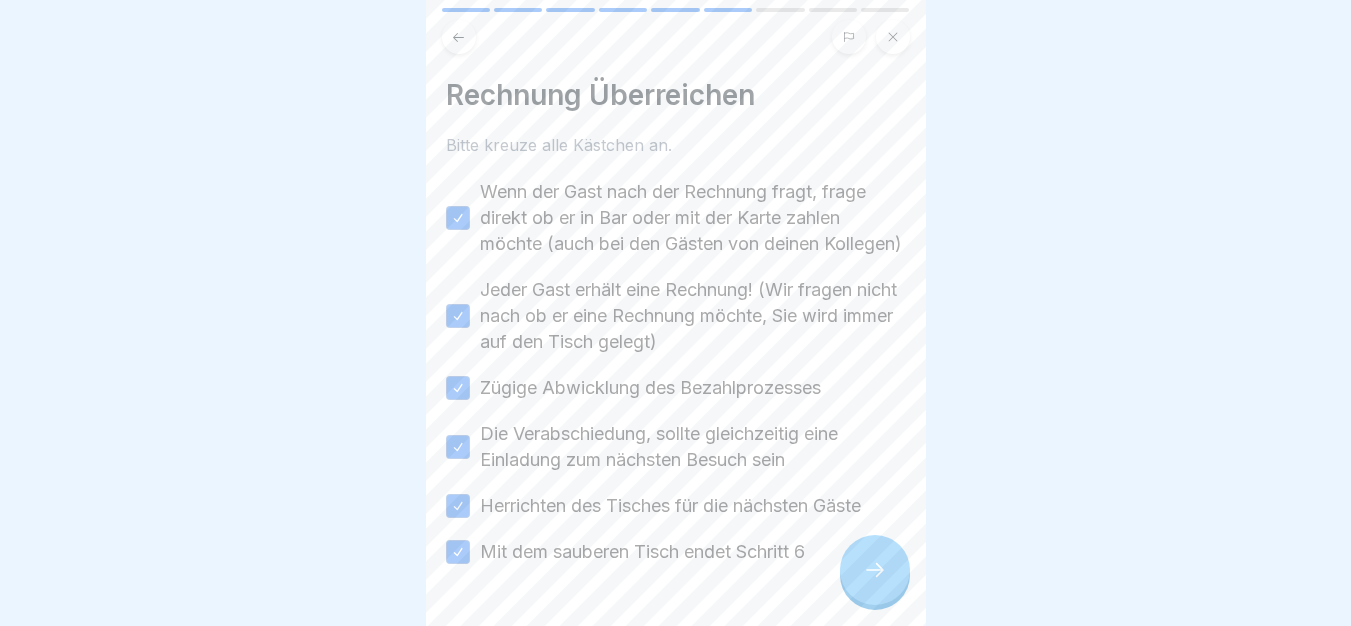 click at bounding box center (875, 570) 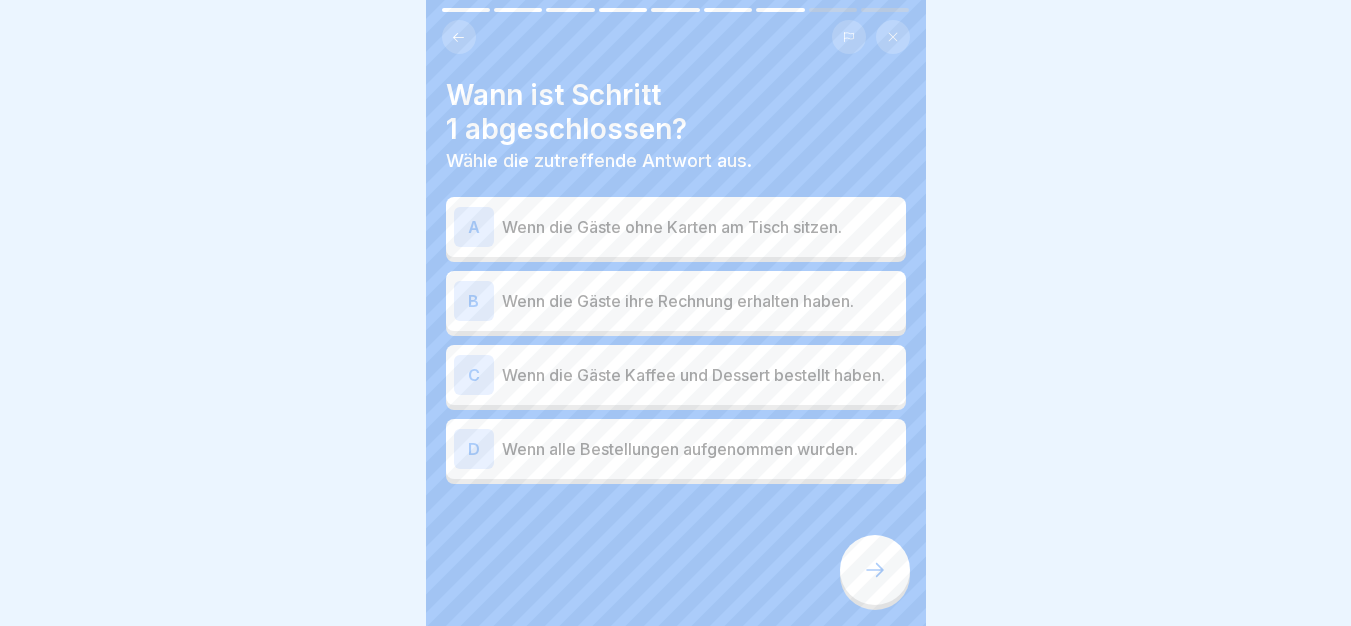click at bounding box center (875, 570) 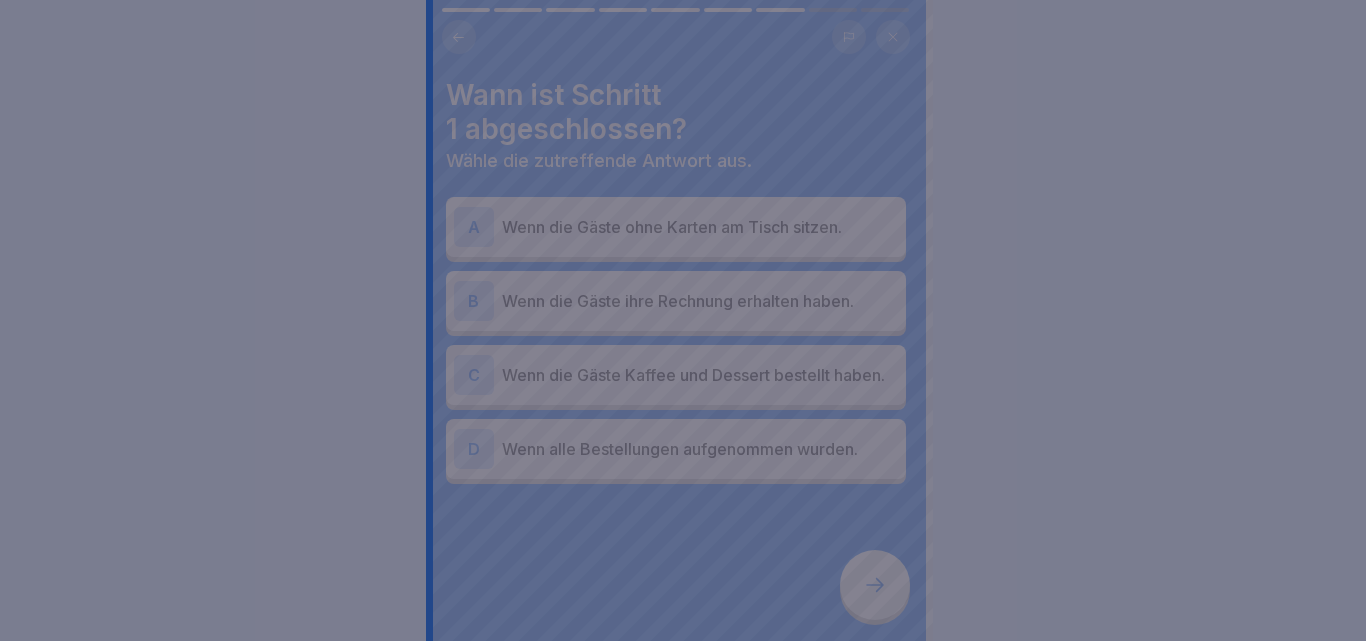 click at bounding box center (683, 320) 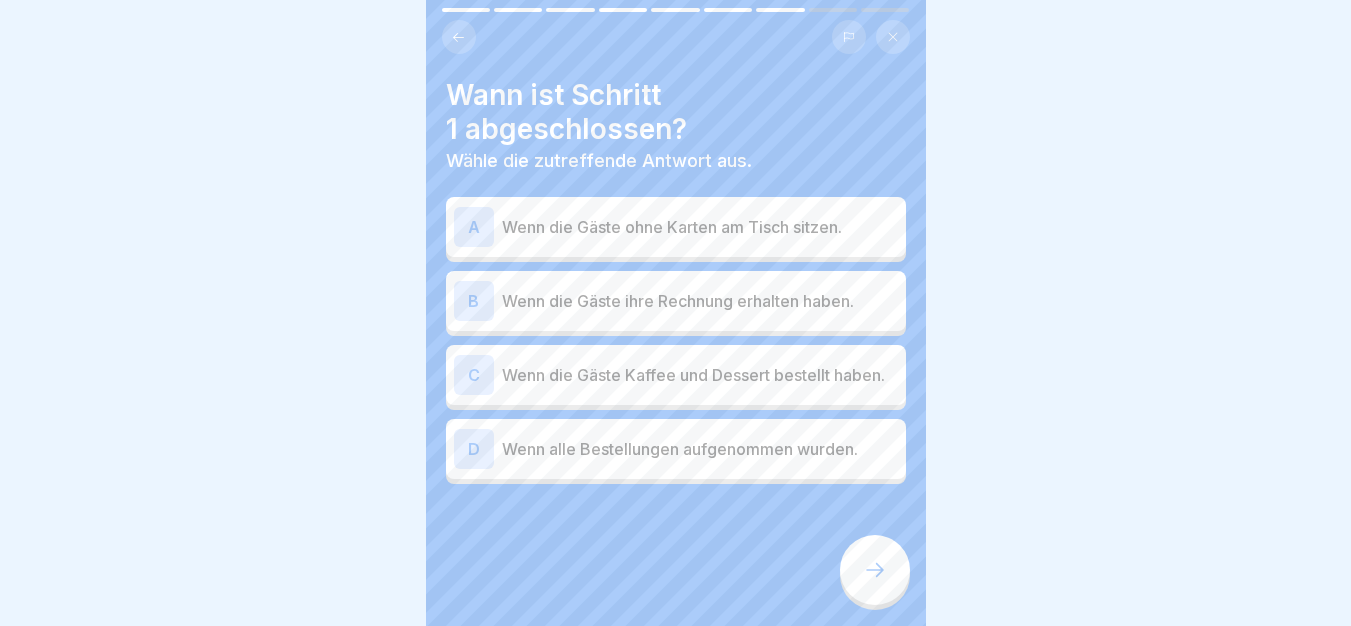 click on "Wenn die Gäste Kaffee und Dessert bestellt haben." at bounding box center (700, 375) 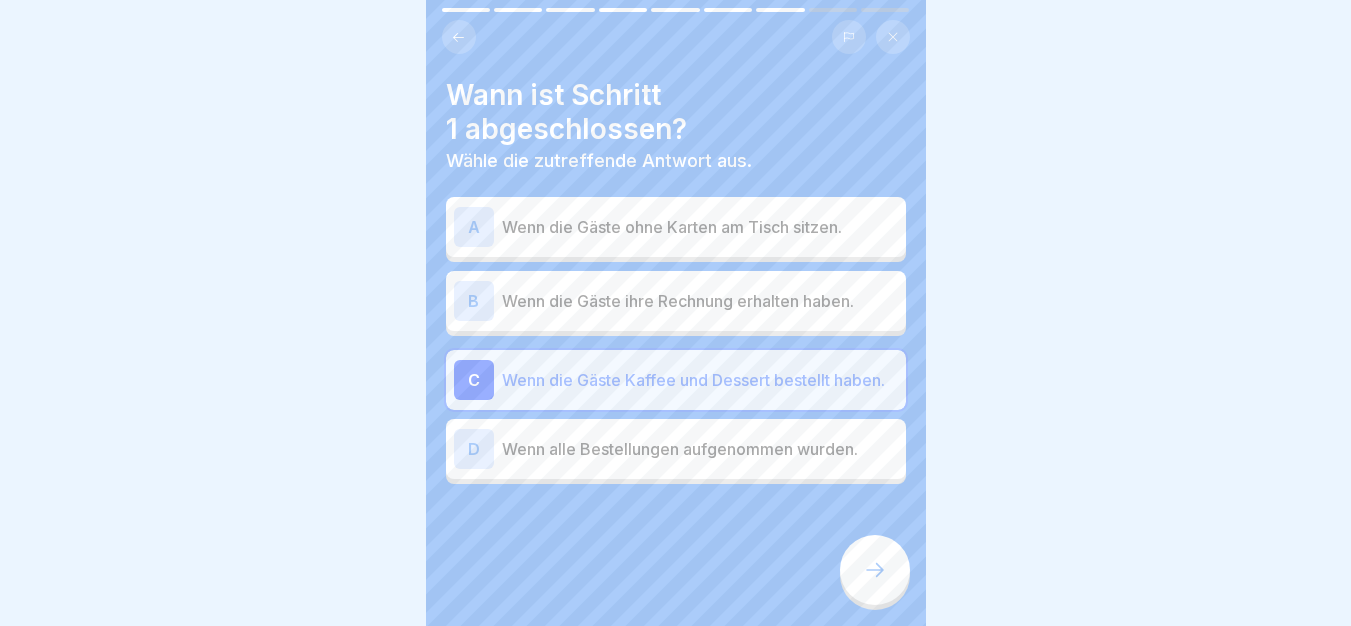 click on "Wenn die Gäste Kaffee und Dessert bestellt haben." at bounding box center (700, 380) 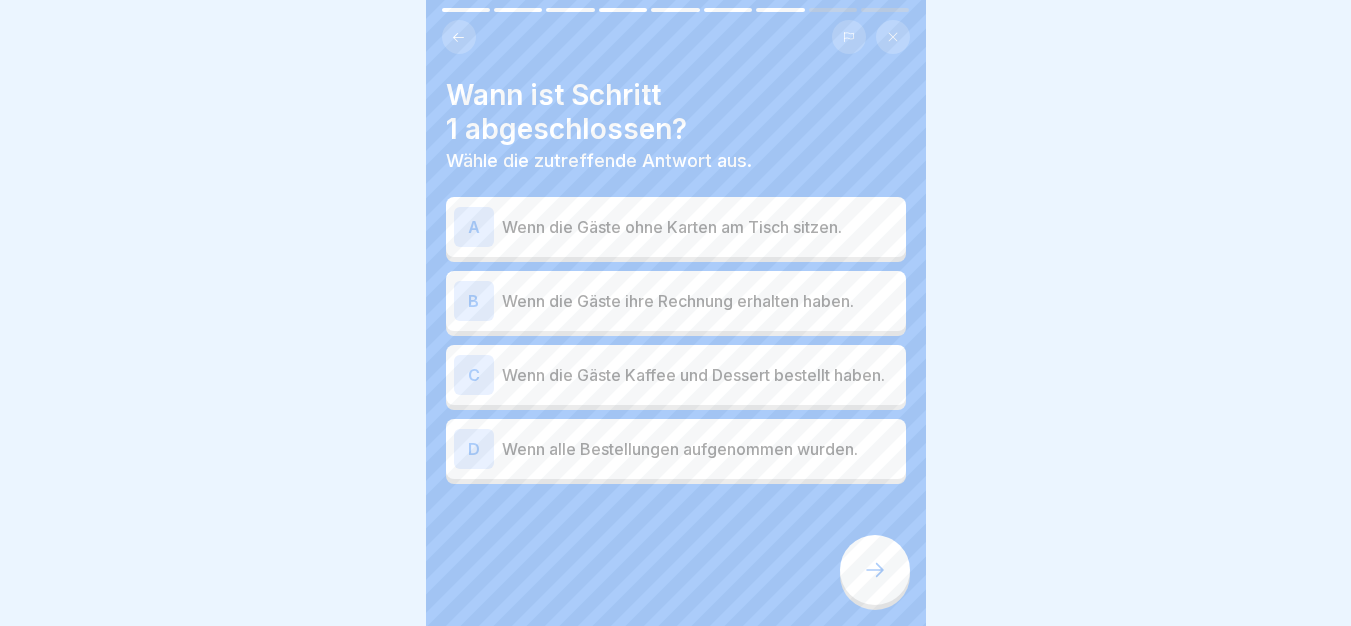 click on "Wenn die Gäste ohne Karten am Tisch sitzen." at bounding box center [700, 227] 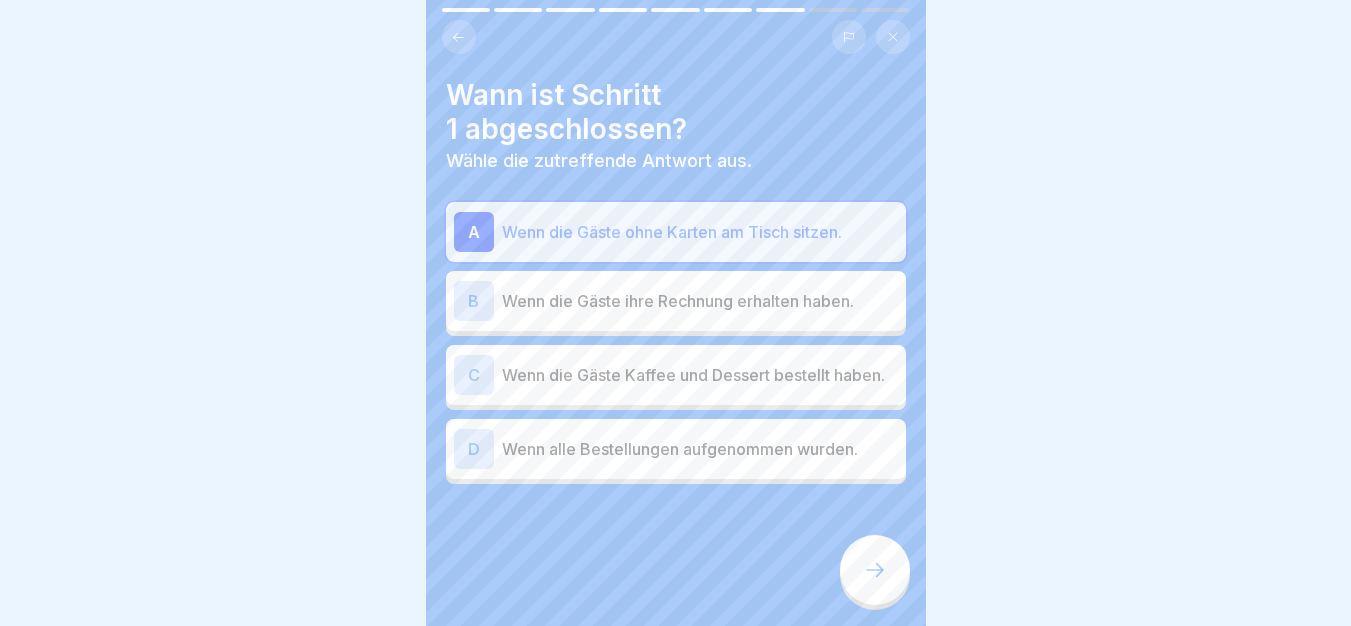 click at bounding box center (875, 570) 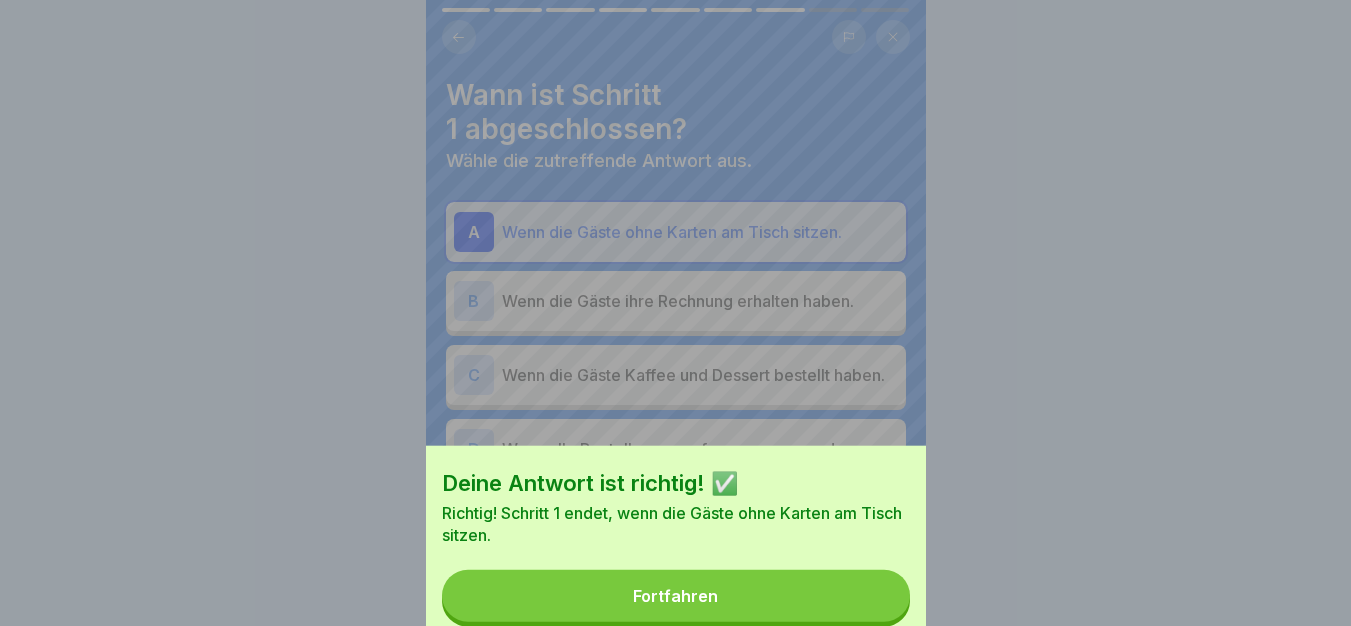 click on "Fortfahren" at bounding box center (676, 596) 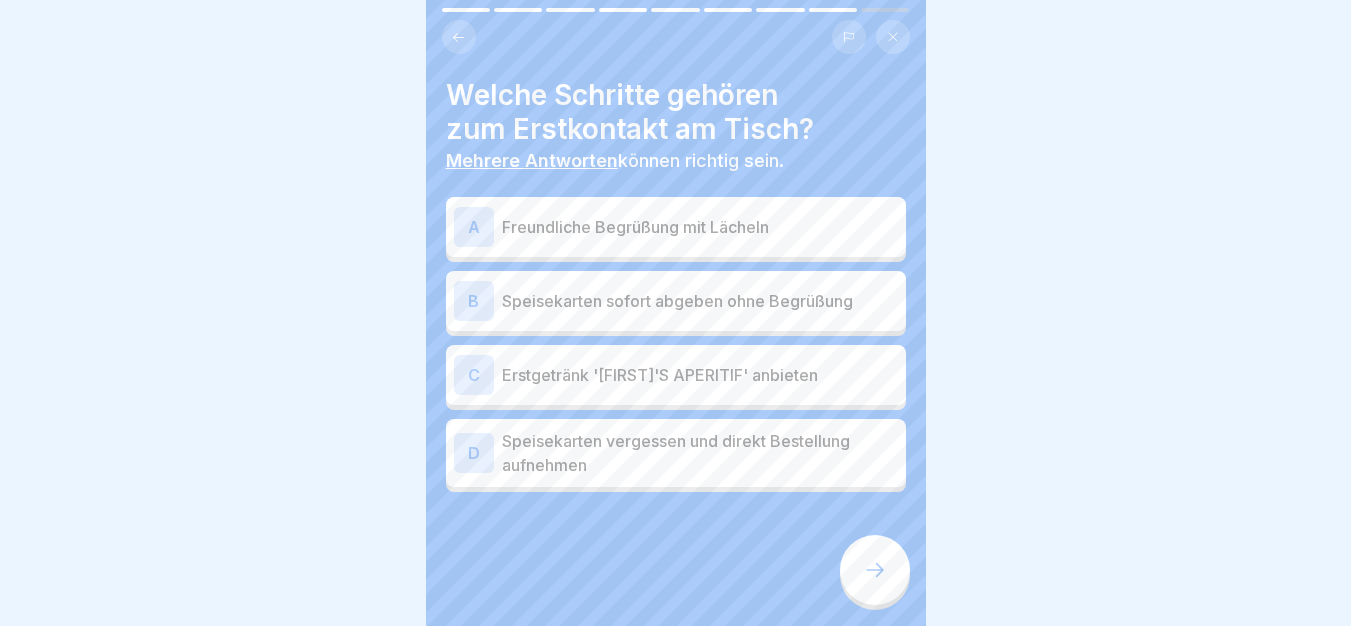click on "Freundliche Begrüßung mit Lächeln" at bounding box center (700, 227) 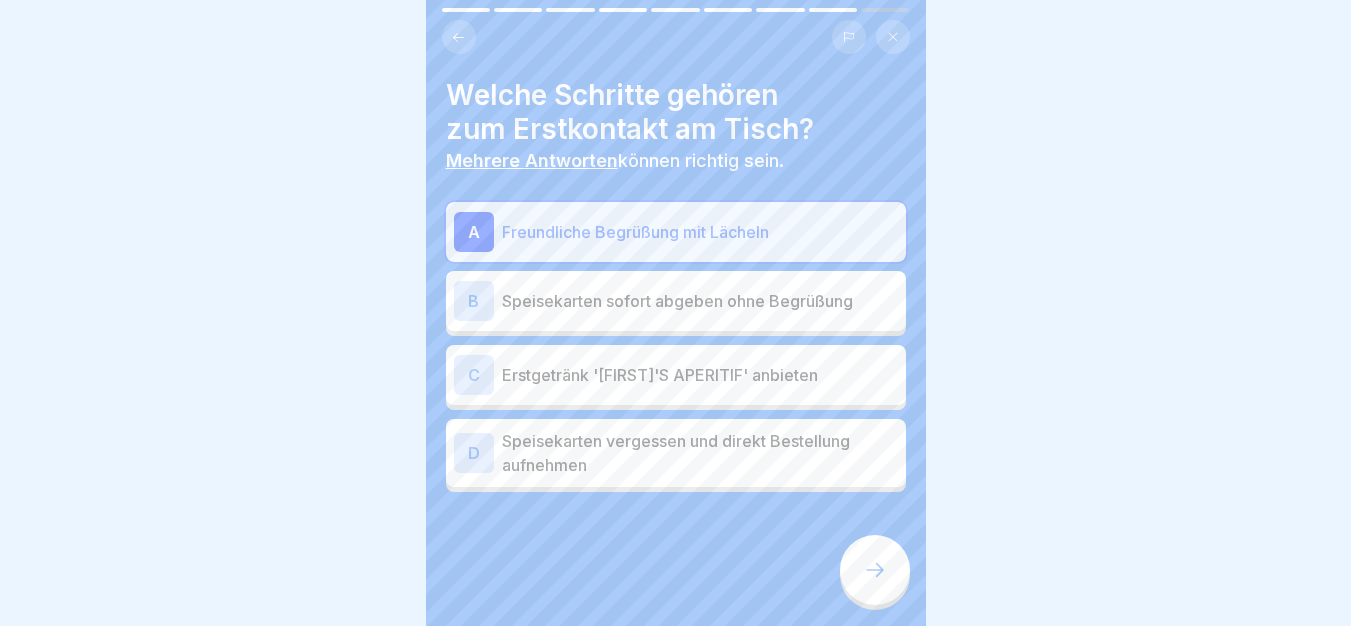 click on "Erstgetränk '[FIRST]'S APERITIF' anbieten" at bounding box center (700, 375) 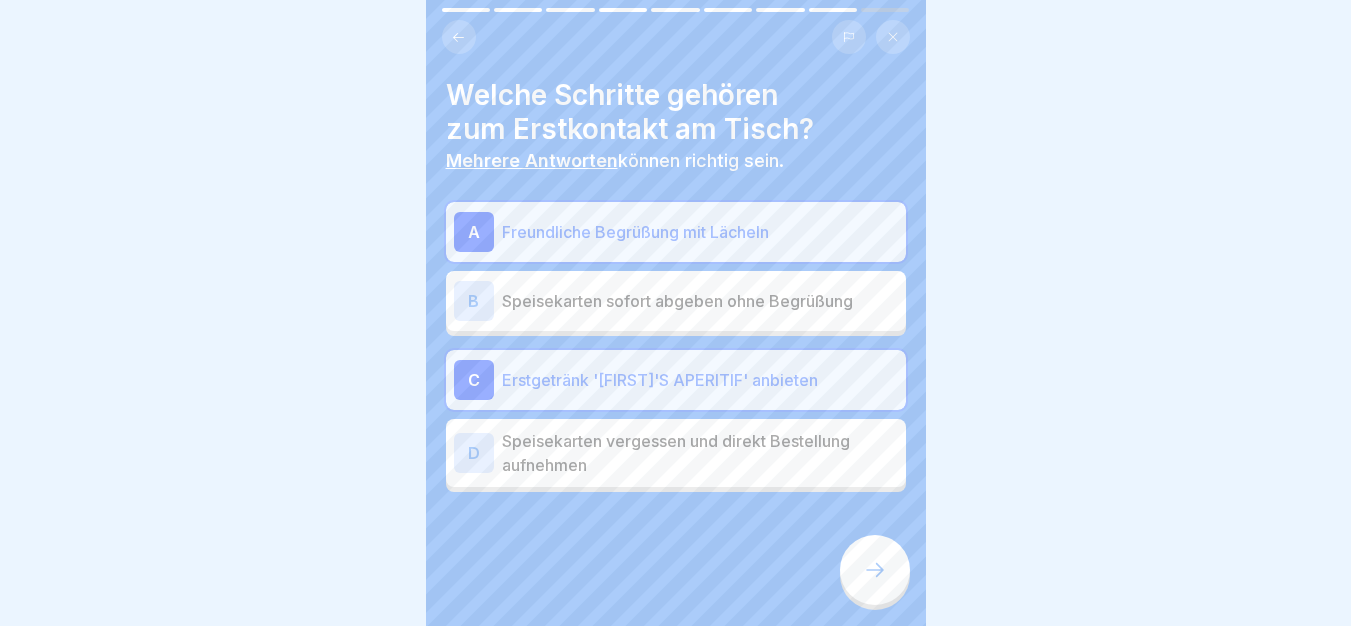 click at bounding box center (875, 570) 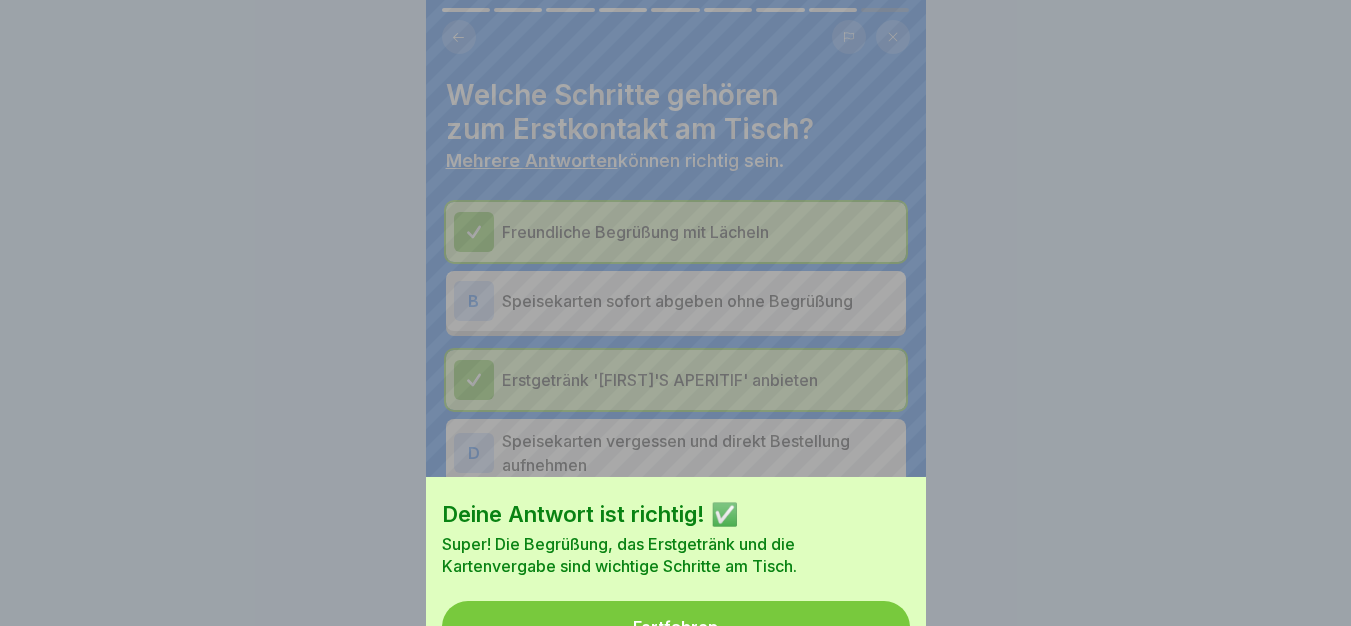 click on "Fortfahren" at bounding box center [676, 627] 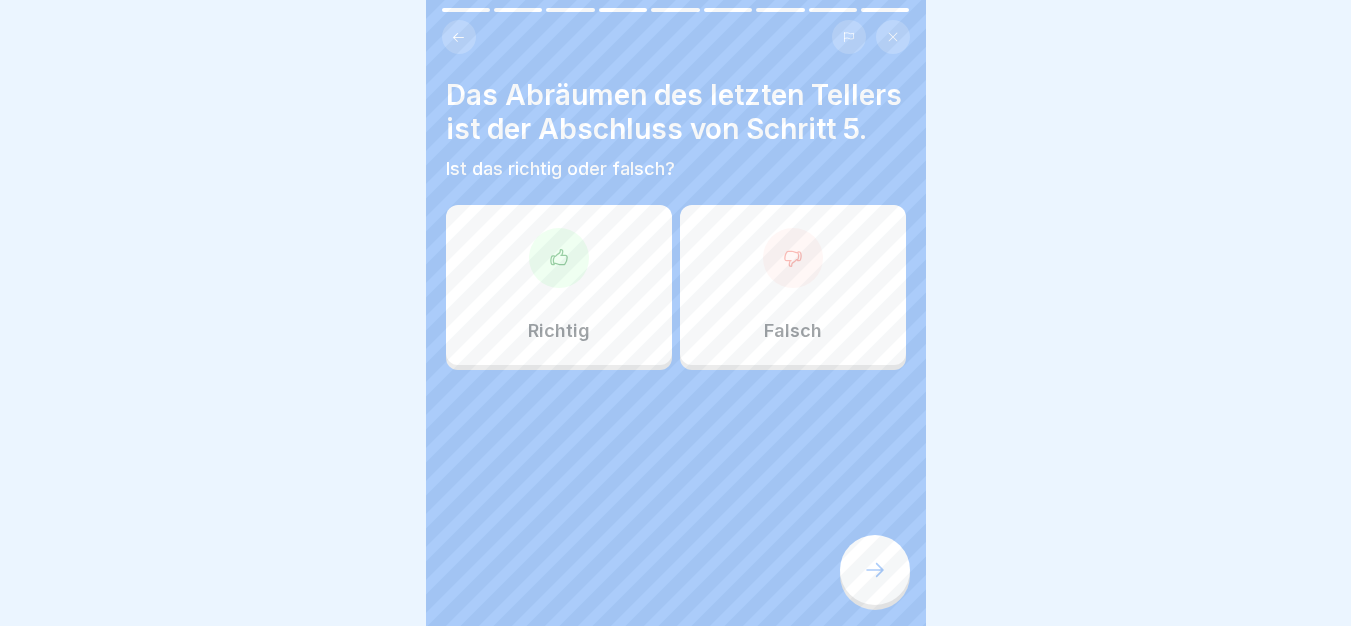 click on "Richtig" at bounding box center [559, 285] 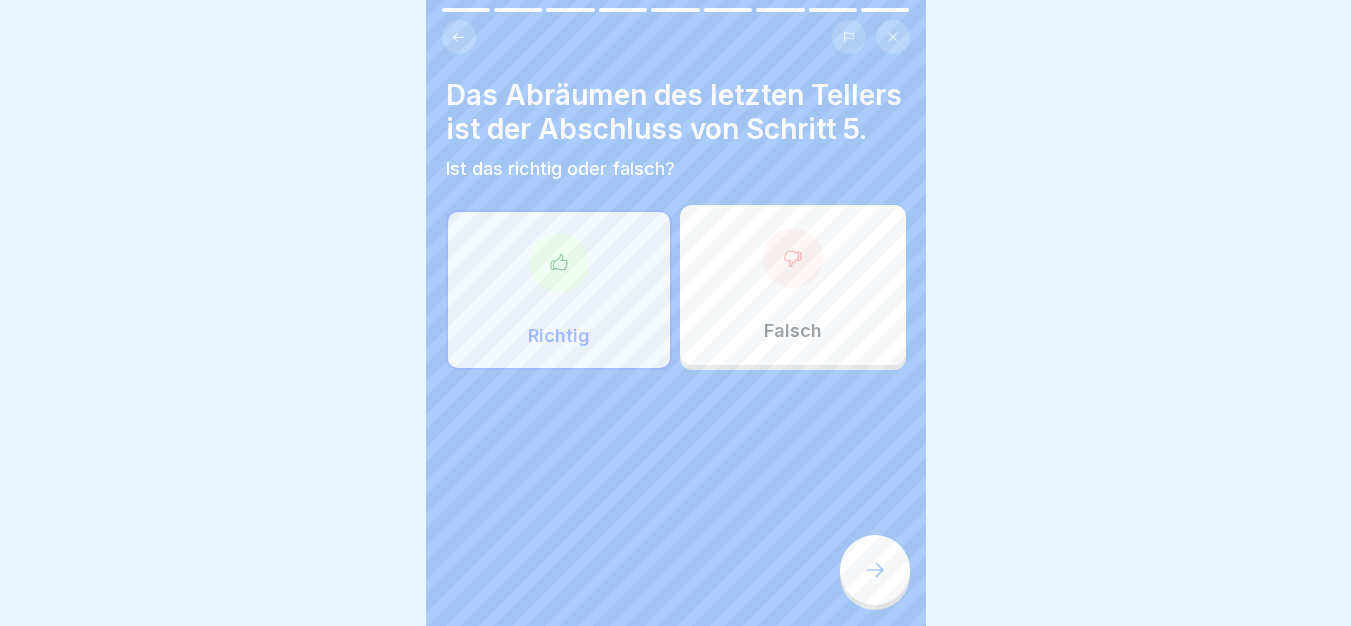 click at bounding box center [875, 570] 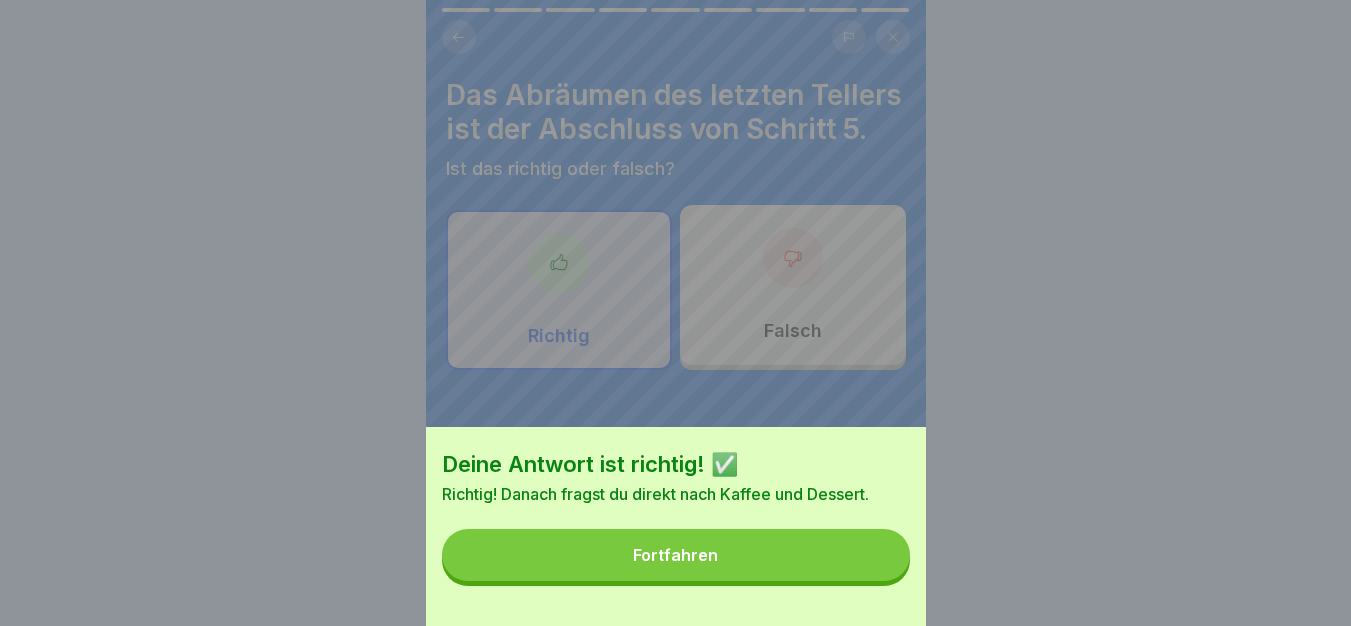 click on "Fortfahren" at bounding box center [676, 555] 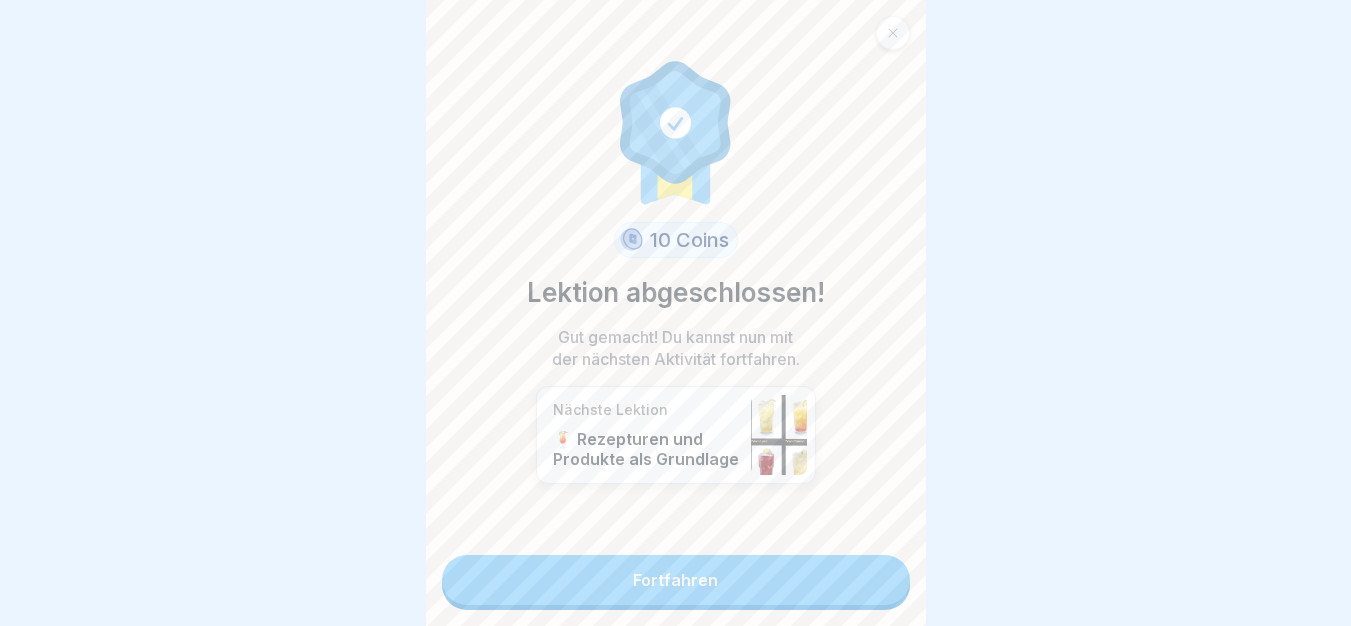click on "Fortfahren" at bounding box center [676, 580] 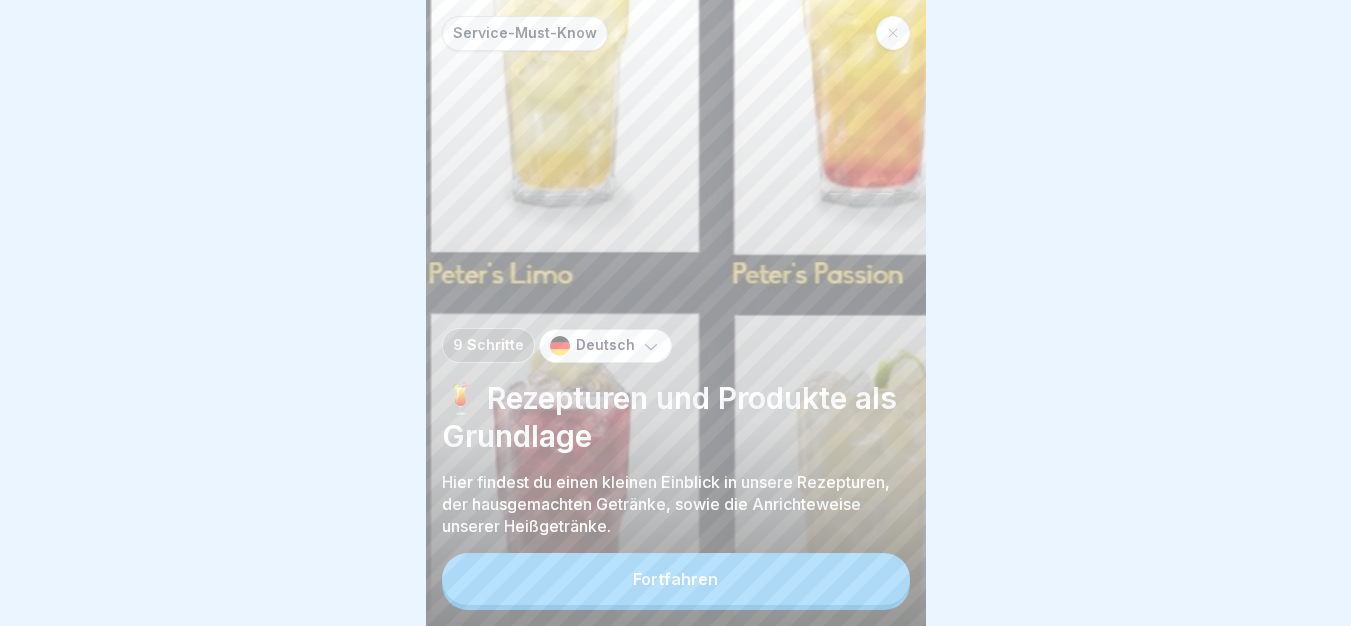 click on "Fortfahren" at bounding box center [676, 579] 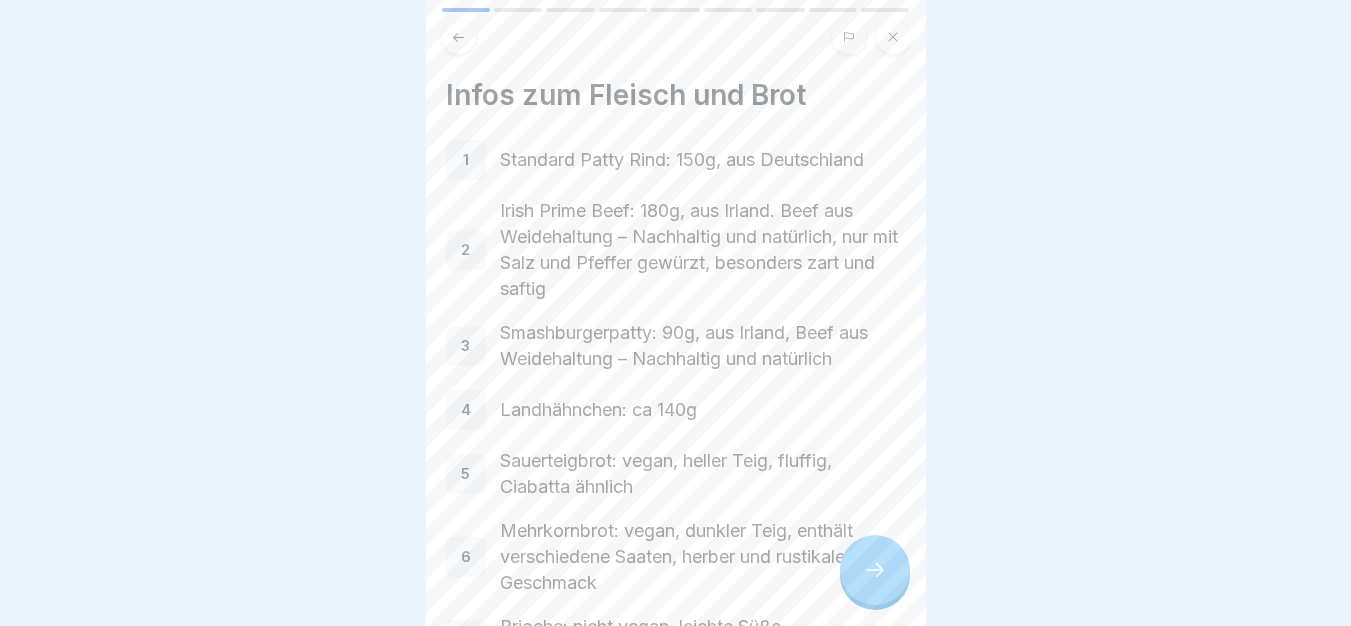 click at bounding box center [875, 570] 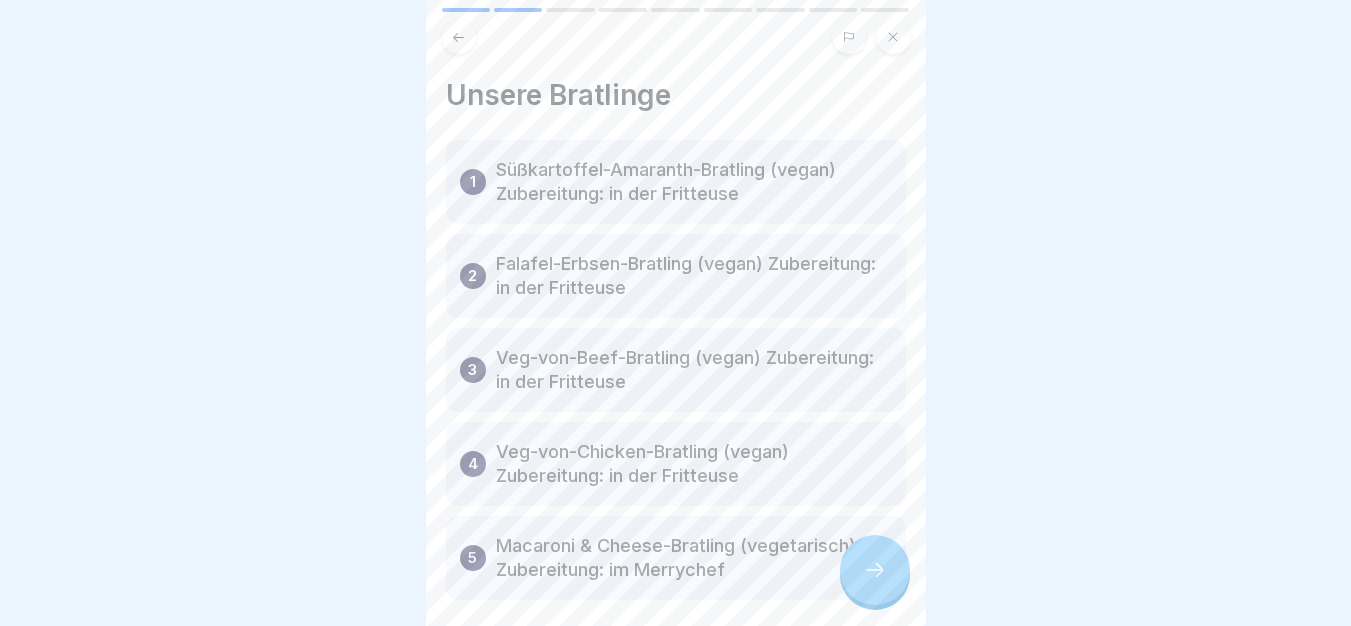 click at bounding box center (875, 570) 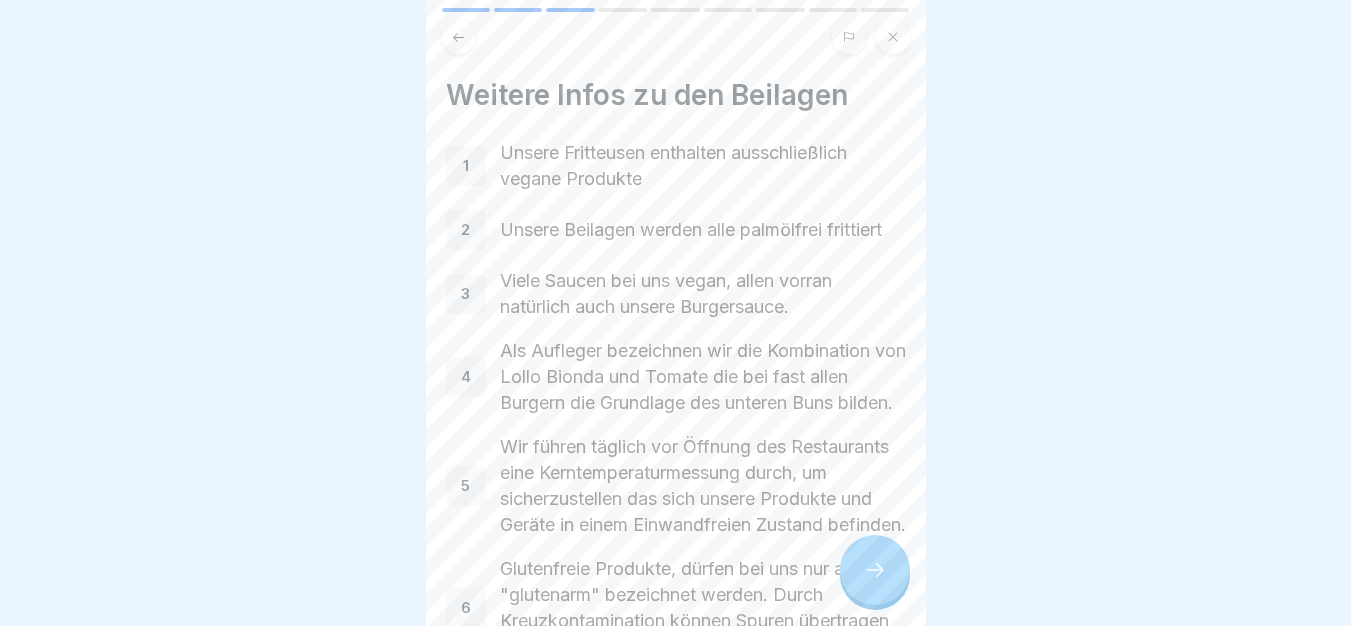 click at bounding box center [875, 570] 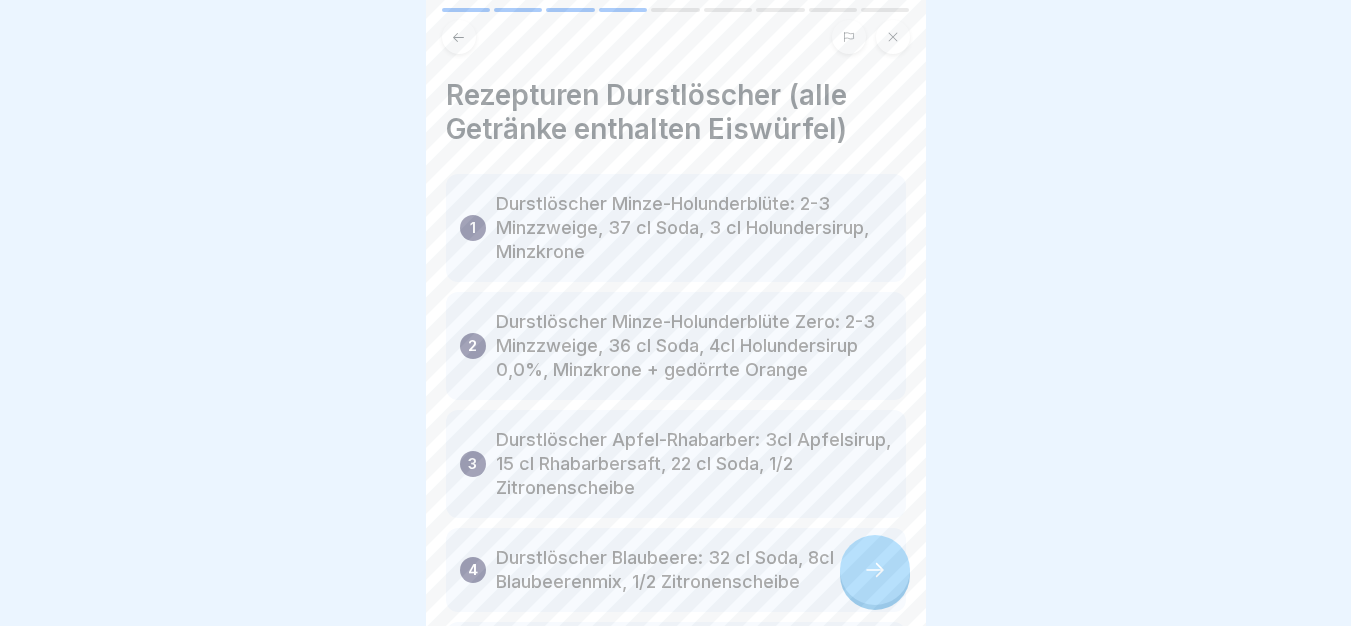 click at bounding box center (875, 570) 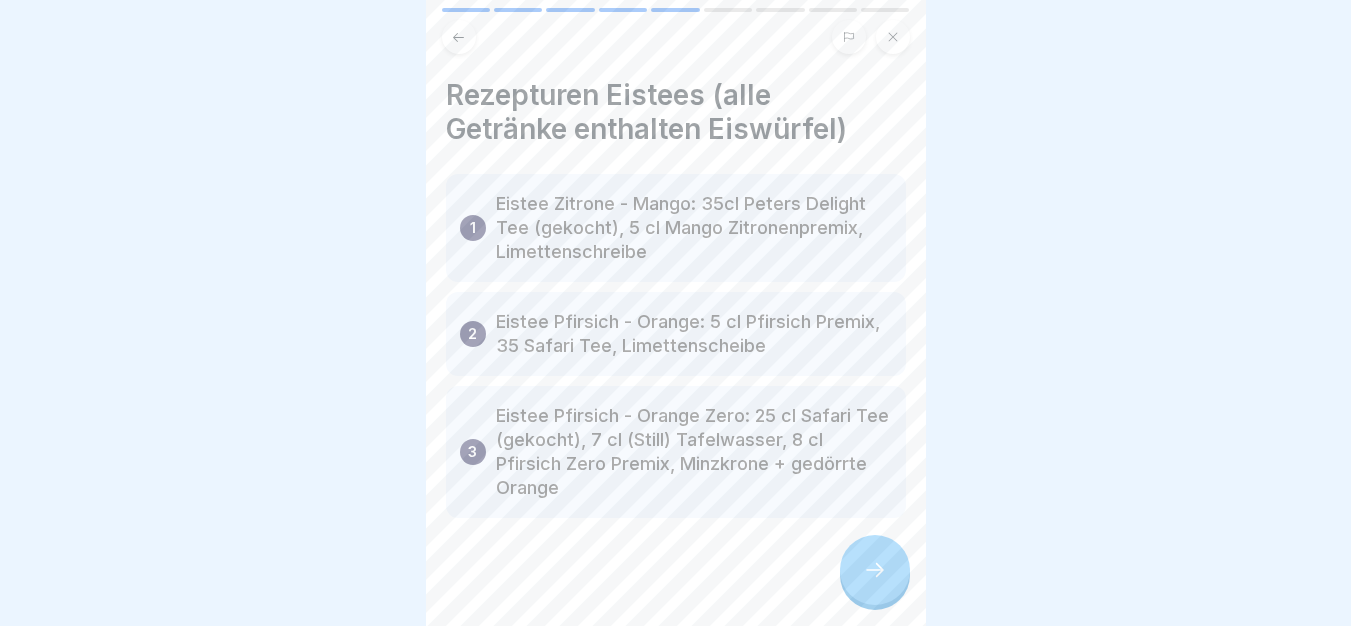 click at bounding box center (875, 570) 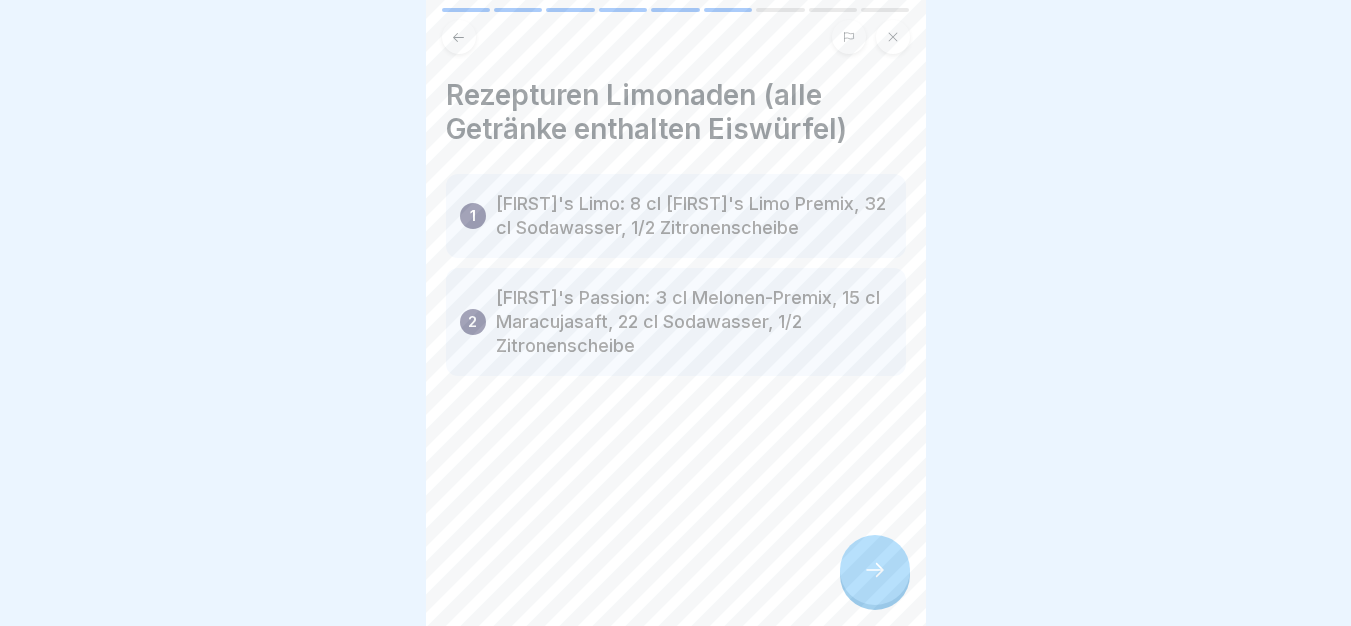 click at bounding box center (875, 570) 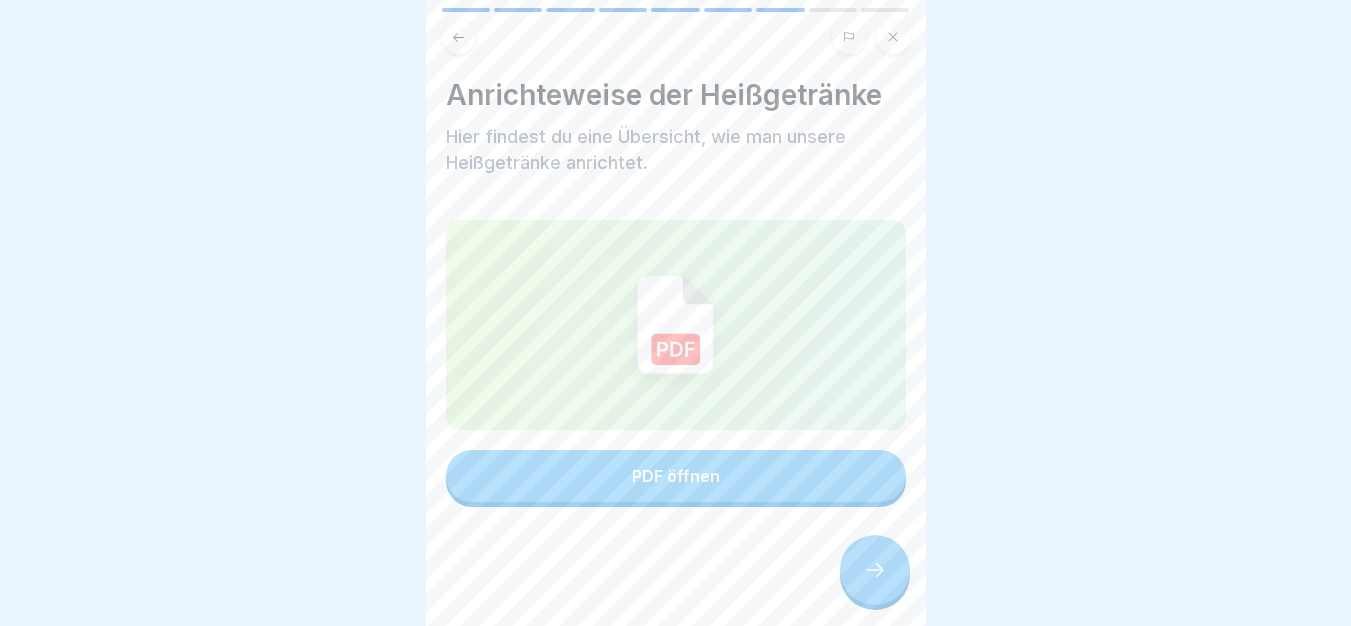 click at bounding box center (875, 570) 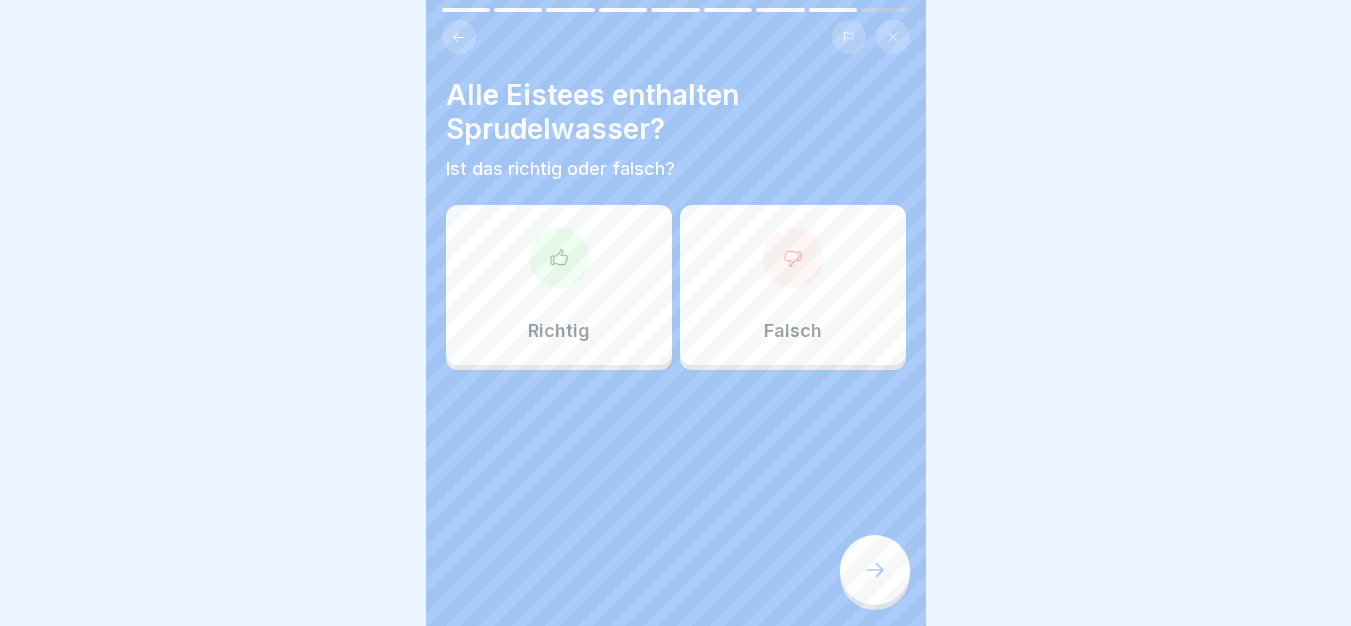 click on "Falsch" at bounding box center (793, 285) 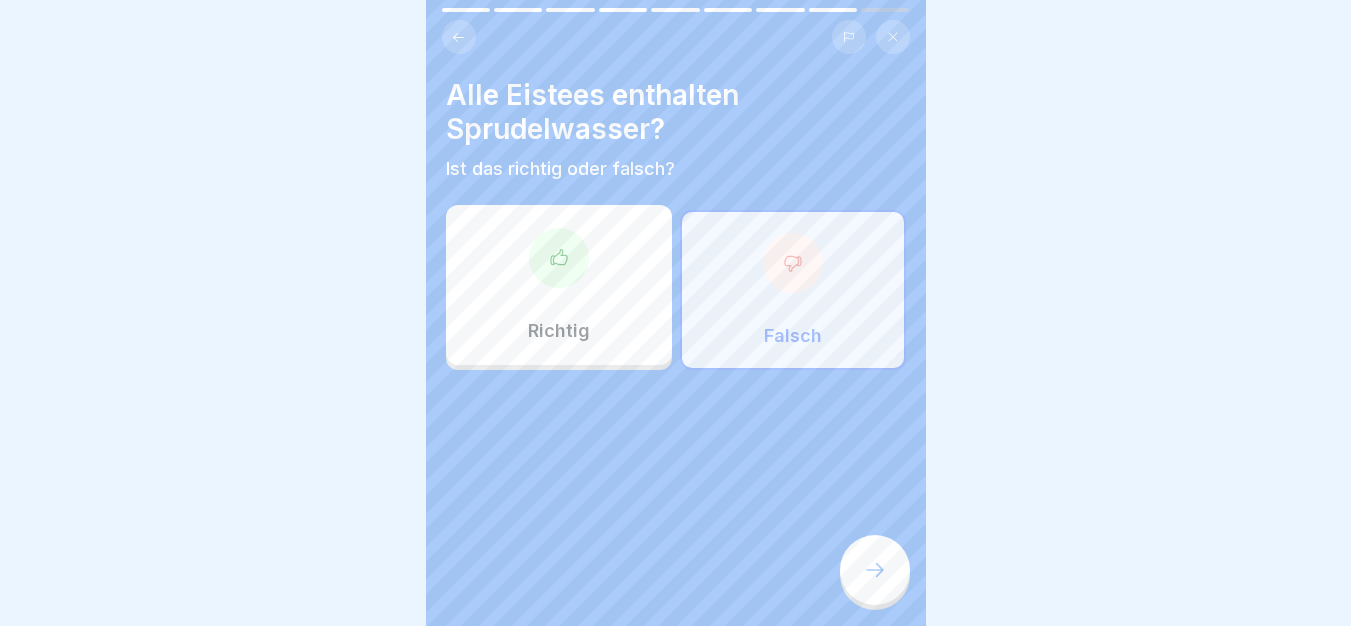 click 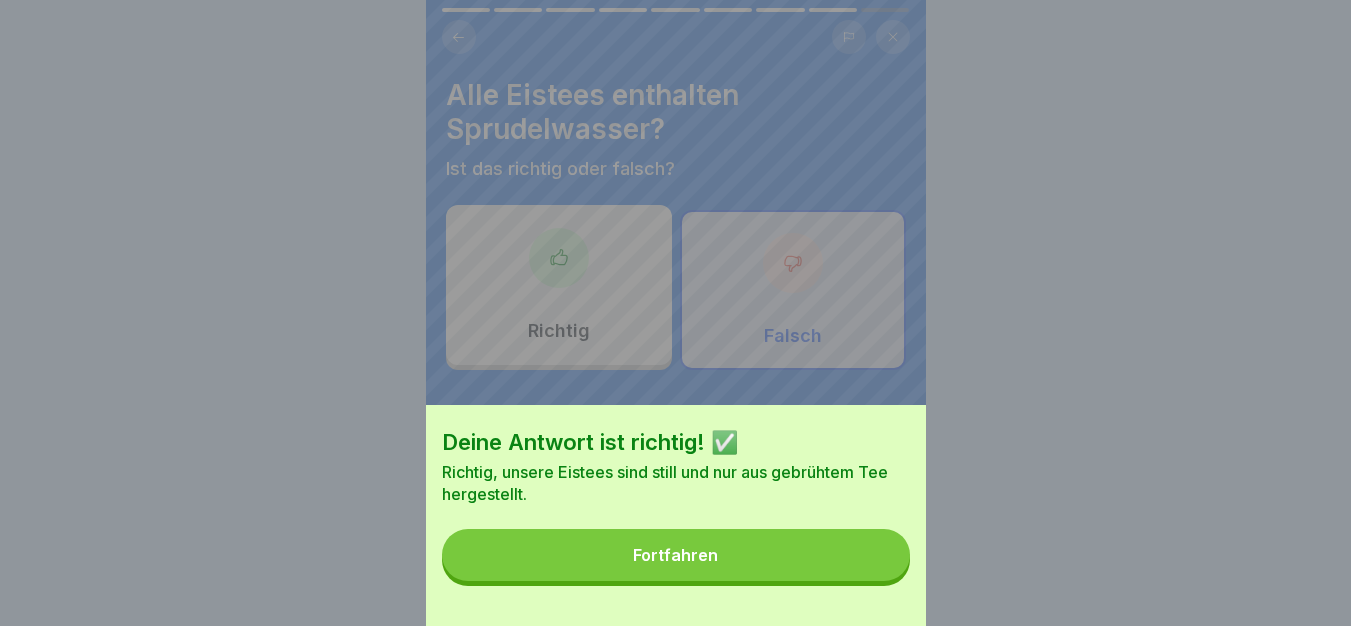 click on "Fortfahren" at bounding box center [676, 555] 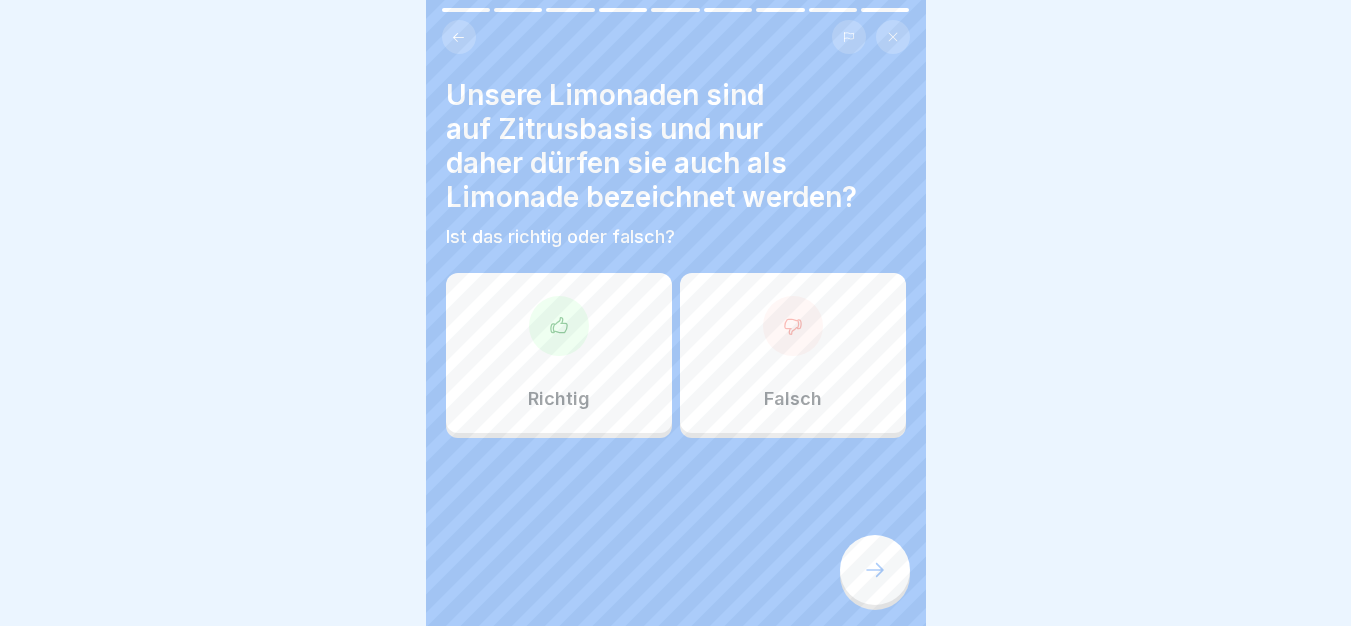 click on "Richtig" at bounding box center (559, 353) 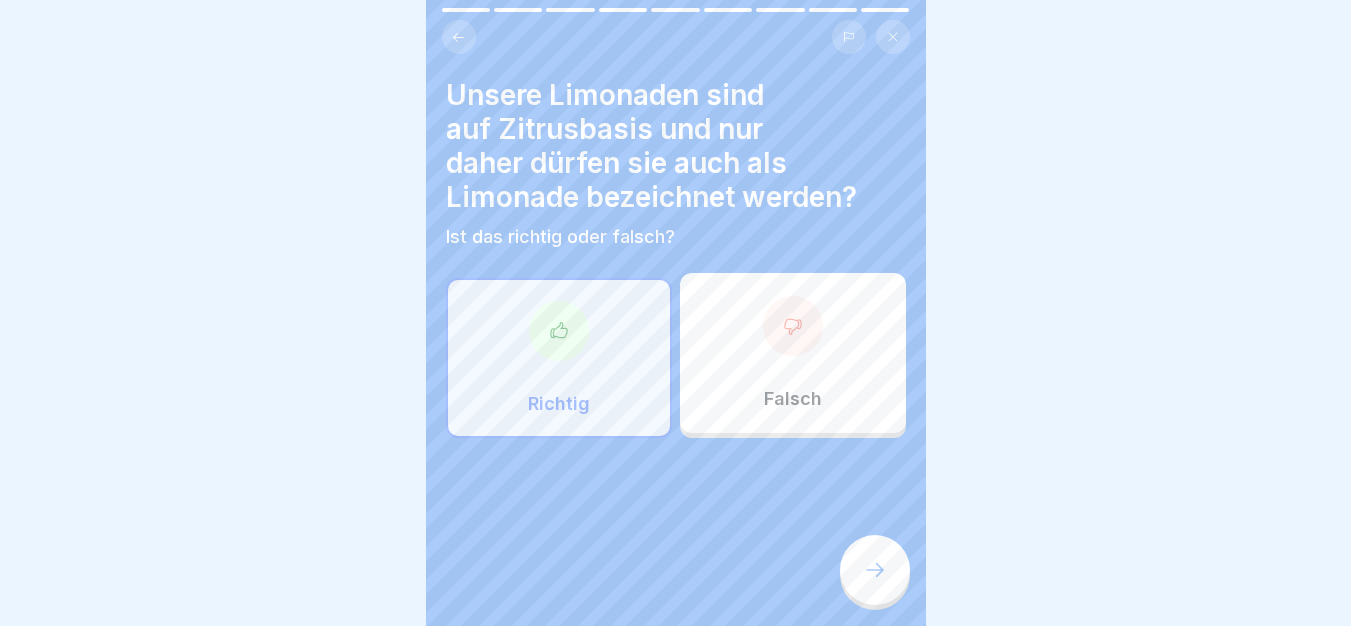 click at bounding box center [875, 570] 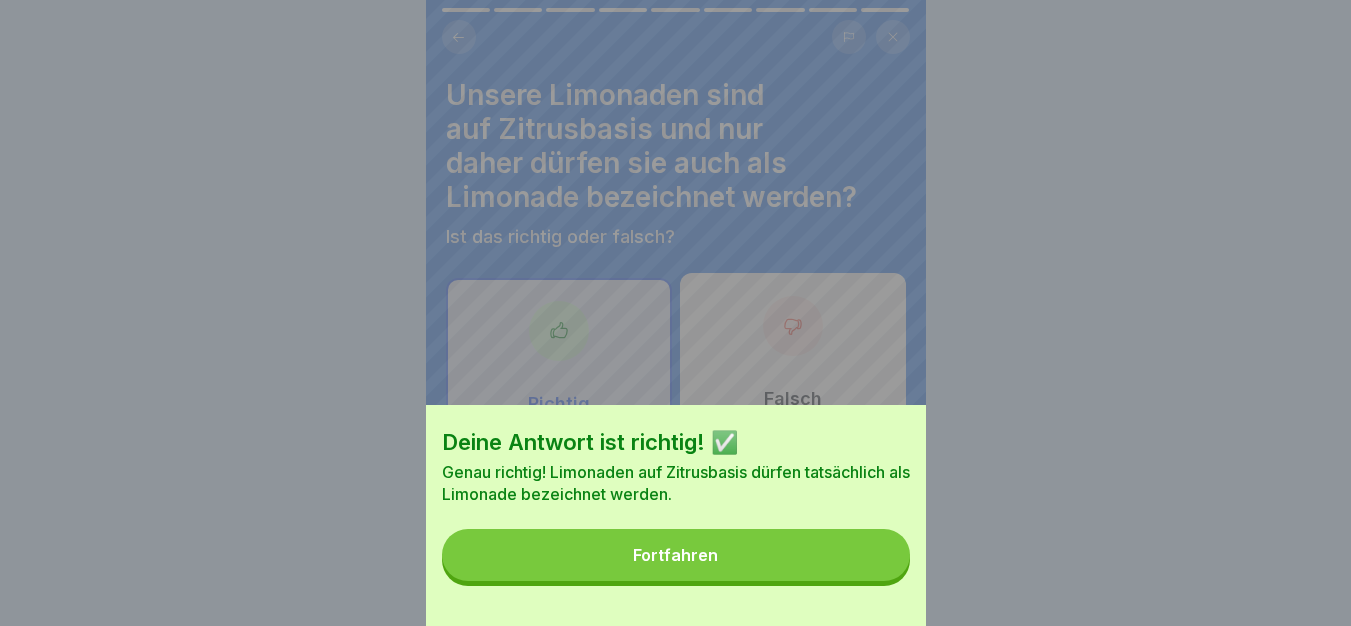 click on "Fortfahren" at bounding box center (676, 555) 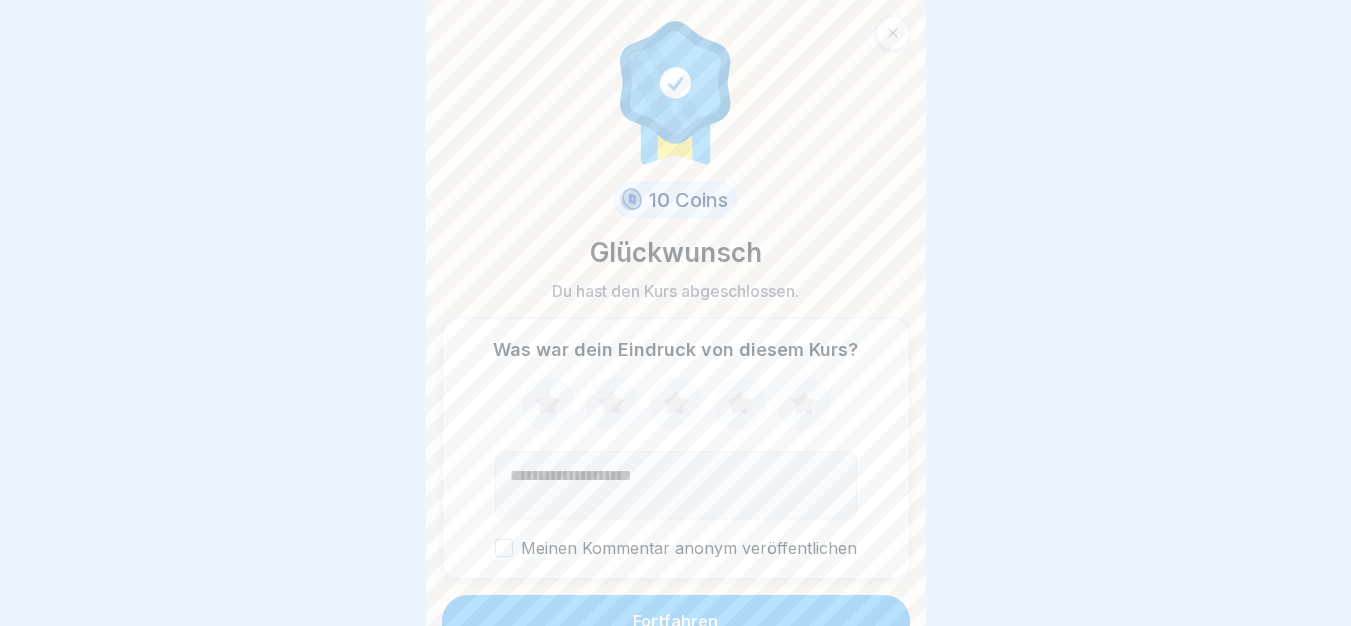 click on "Fortfahren" at bounding box center [676, 621] 